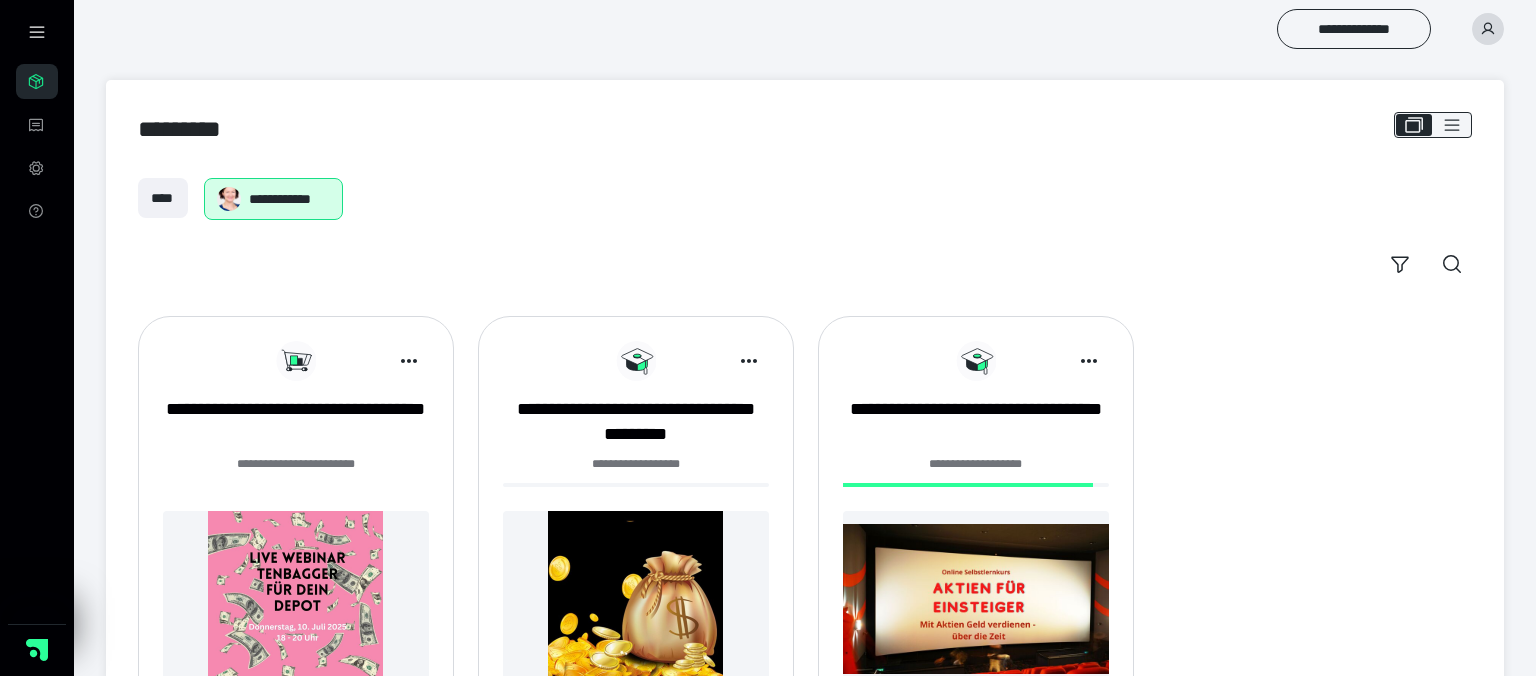 scroll, scrollTop: 0, scrollLeft: 0, axis: both 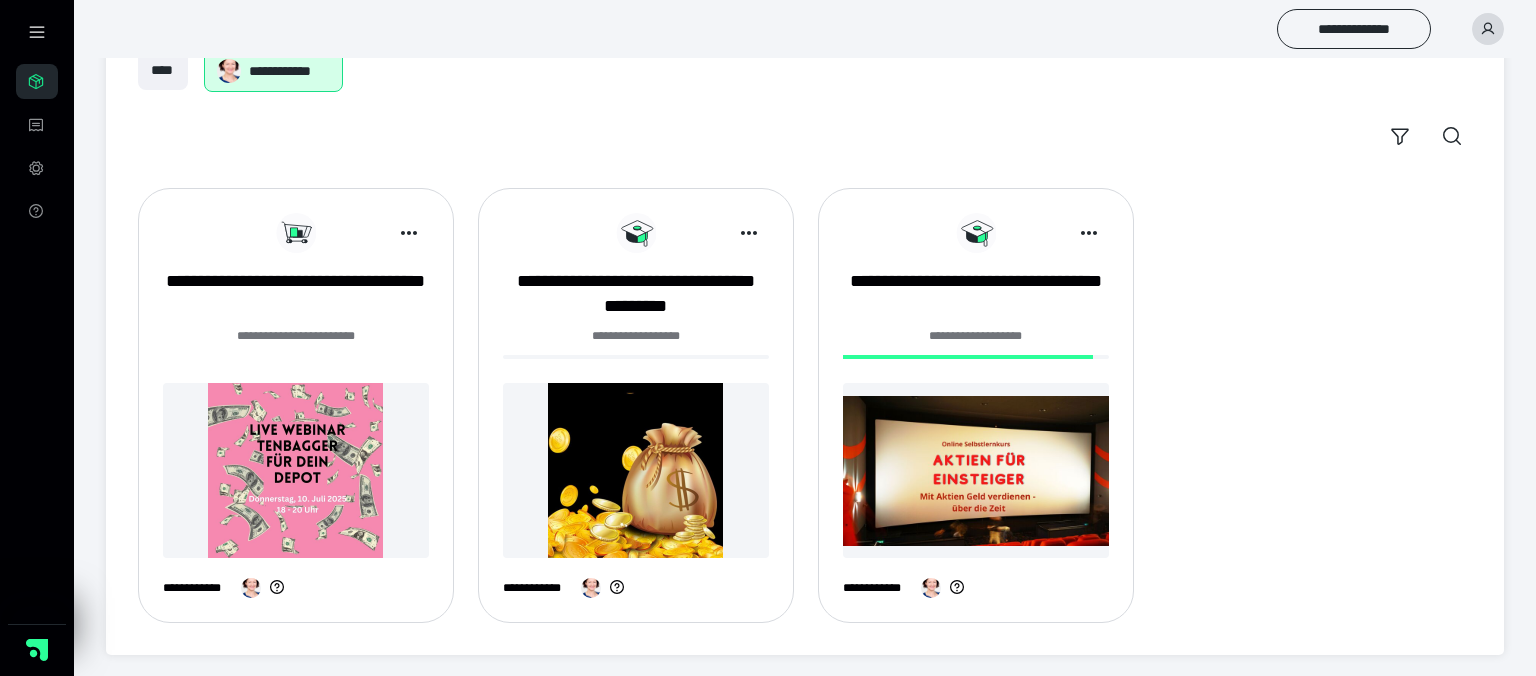click at bounding box center (636, 470) 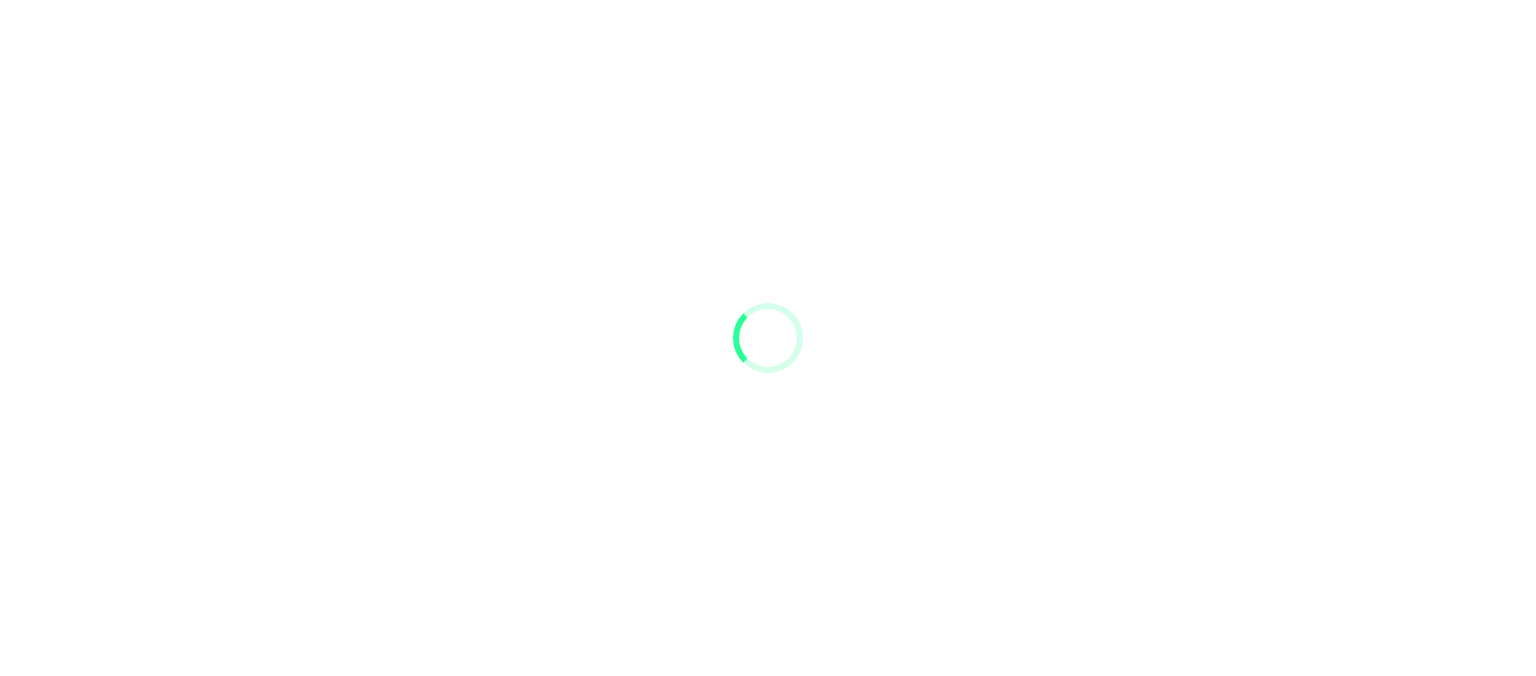 scroll, scrollTop: 0, scrollLeft: 0, axis: both 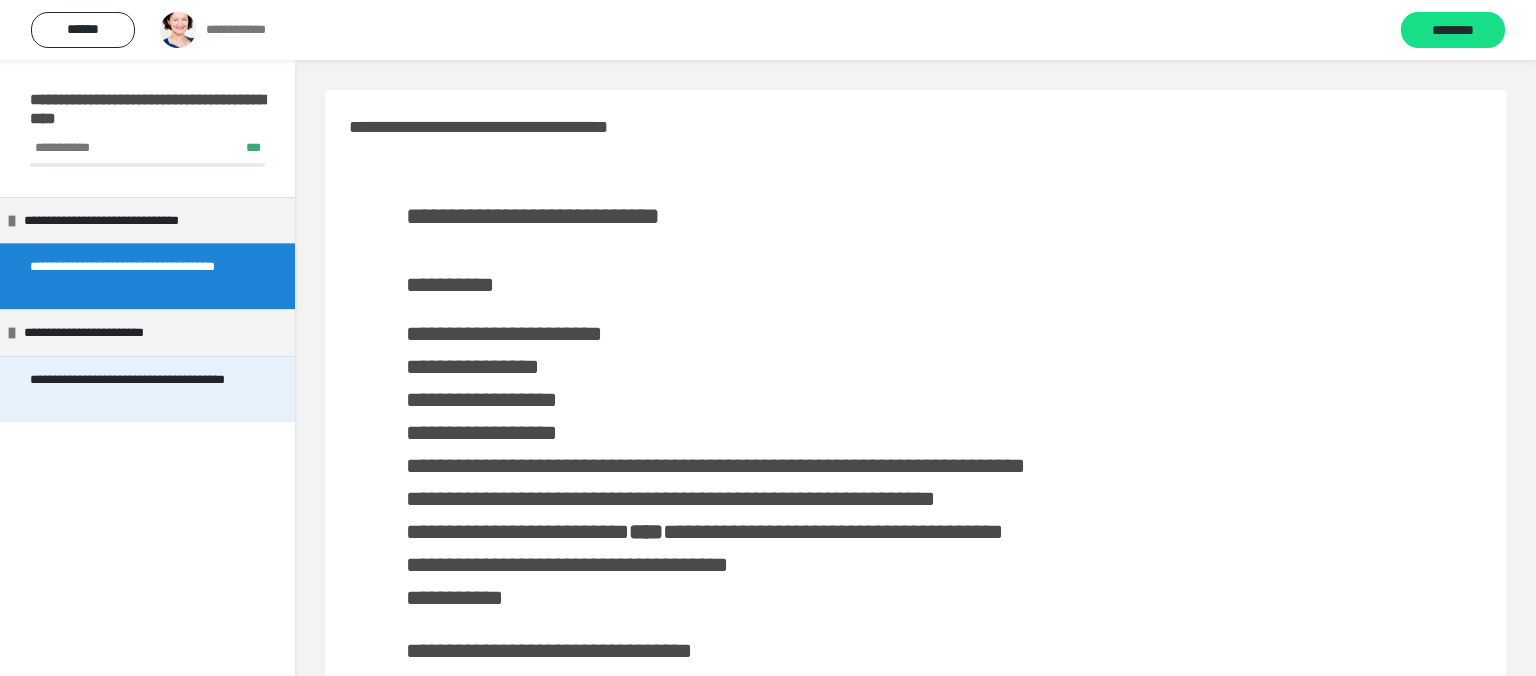 click on "**********" at bounding box center [139, 389] 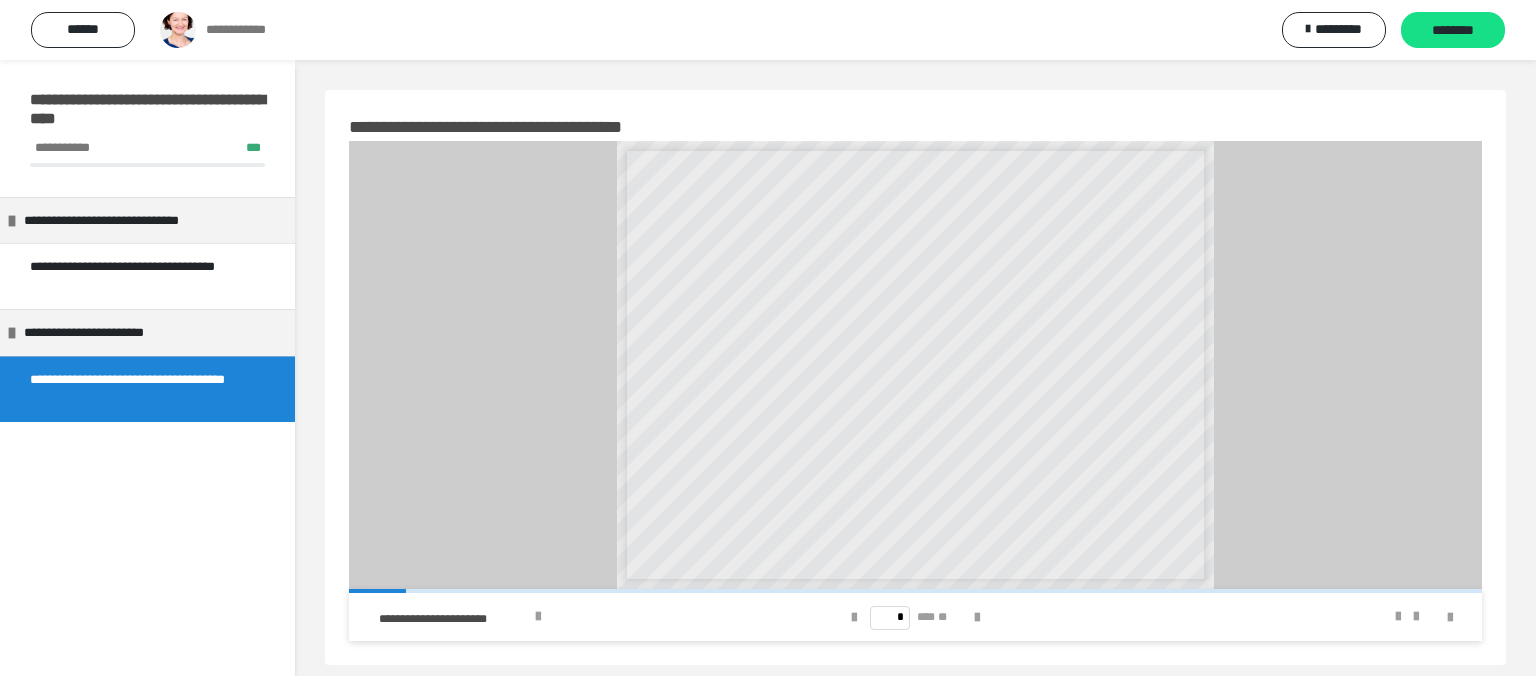 scroll, scrollTop: 60, scrollLeft: 0, axis: vertical 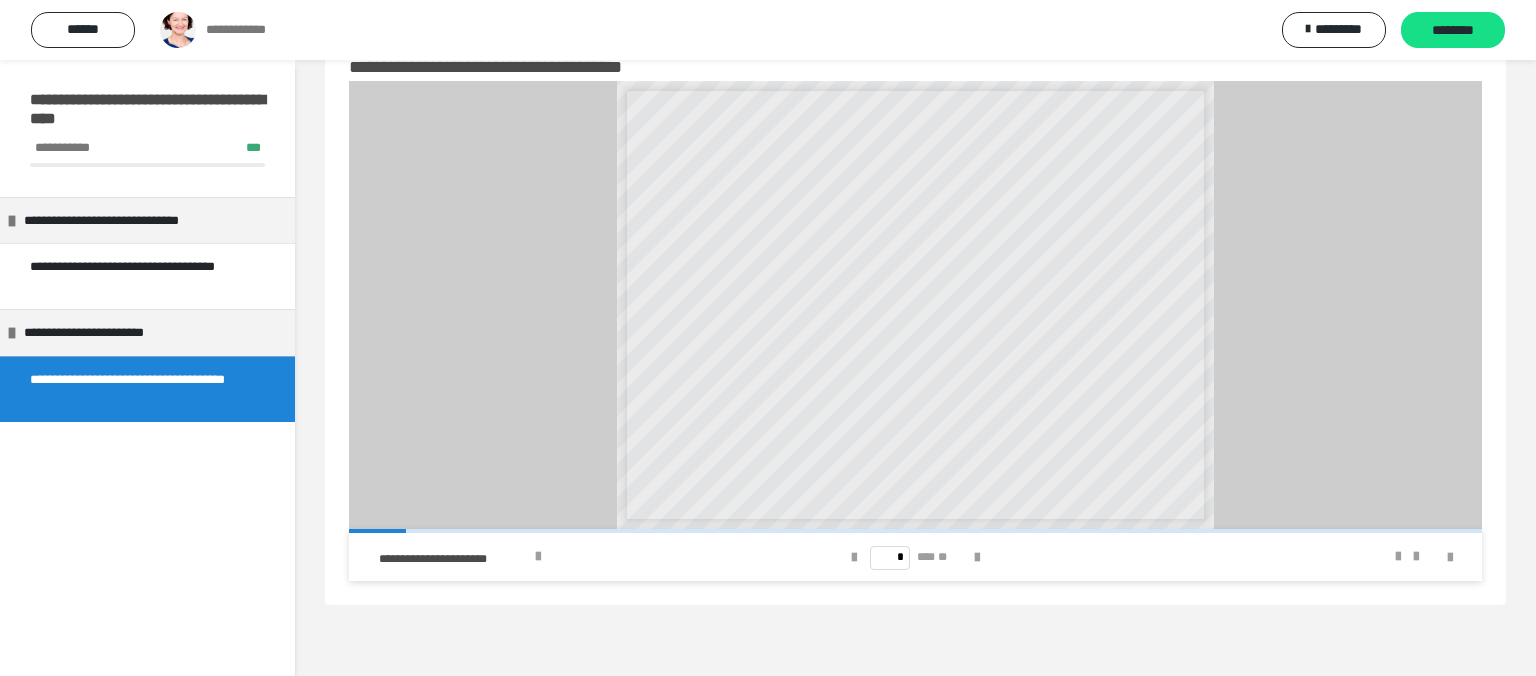 click on "* *** **" at bounding box center (915, 557) 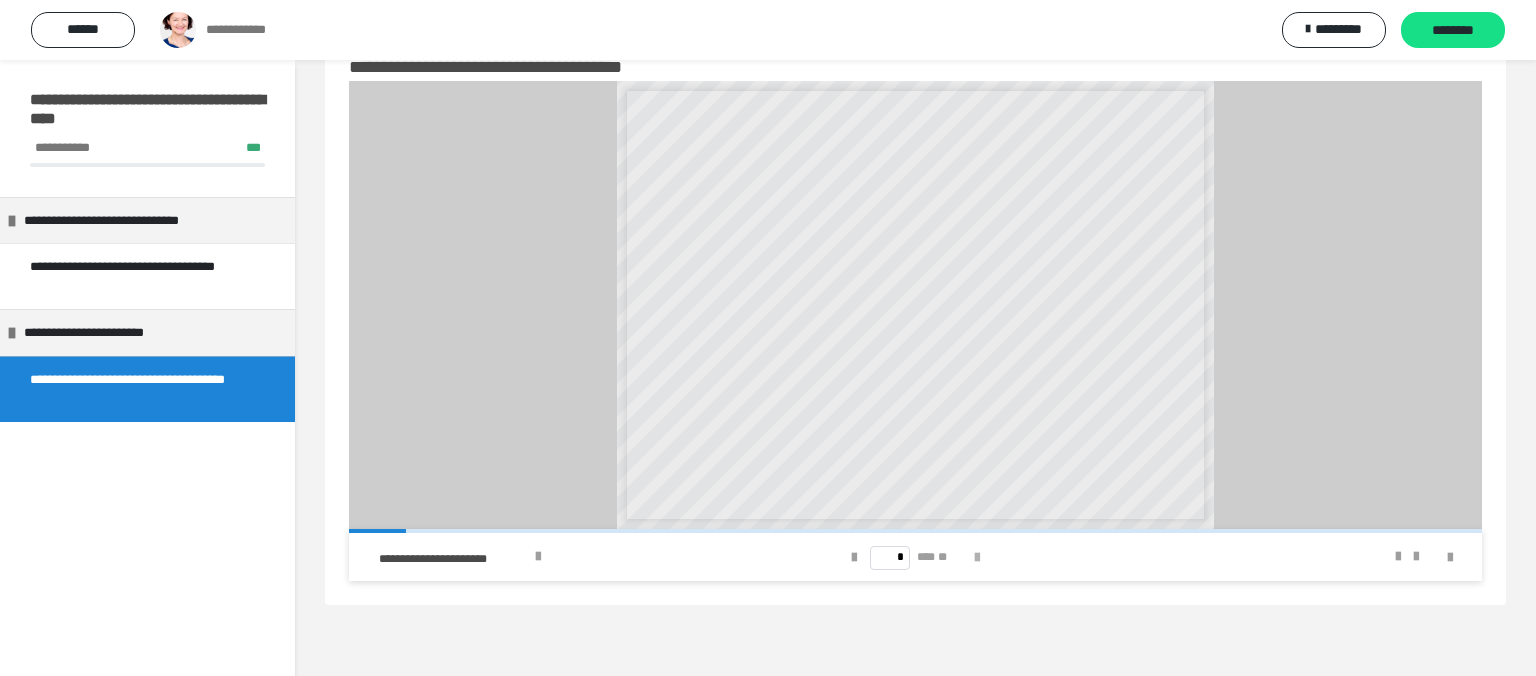 click at bounding box center [977, 558] 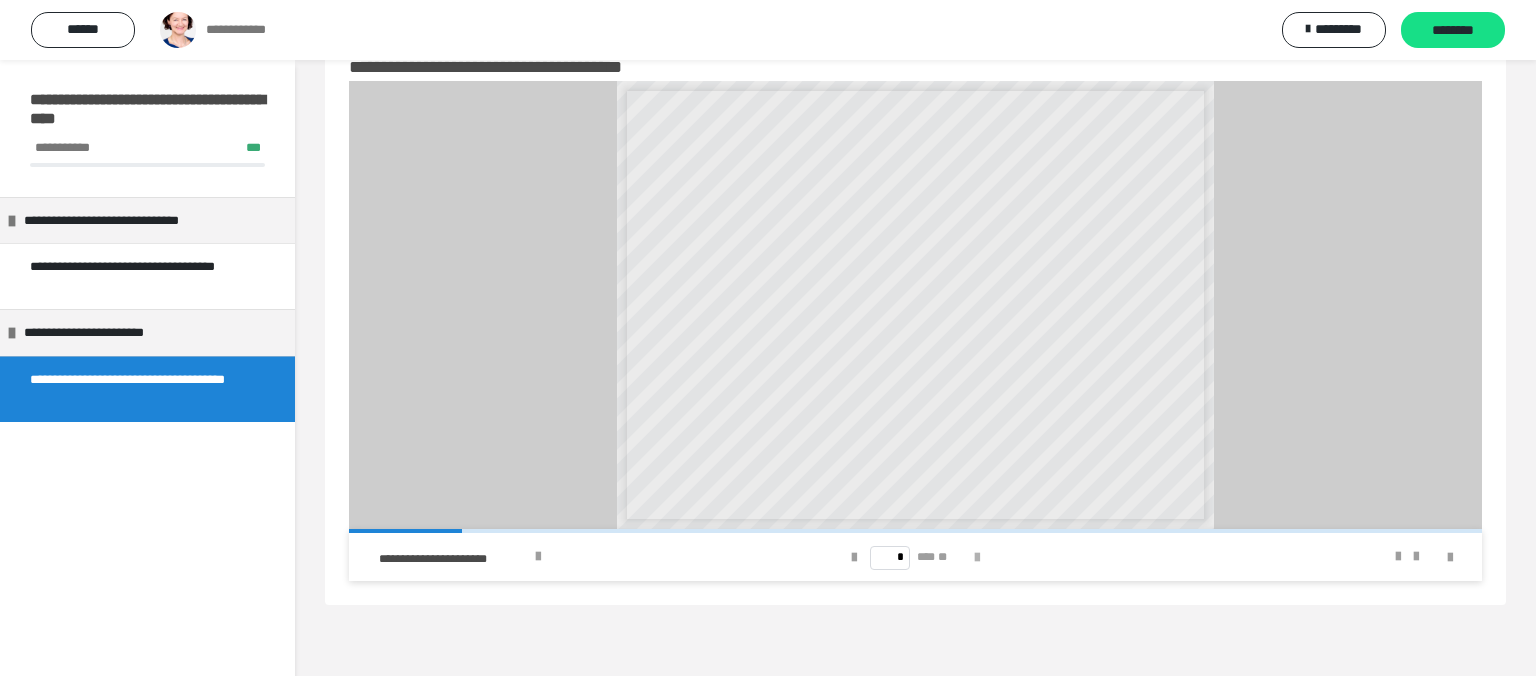 click at bounding box center (977, 558) 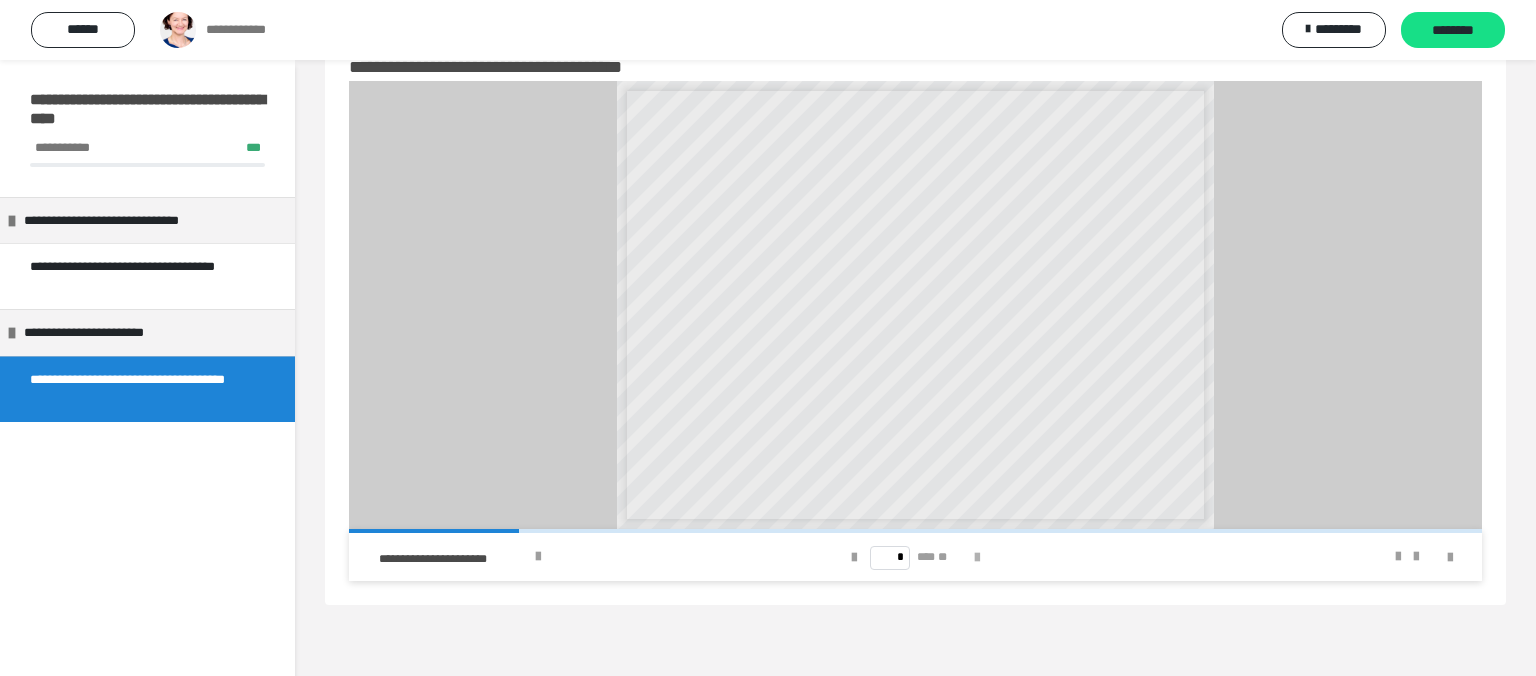 click at bounding box center (977, 558) 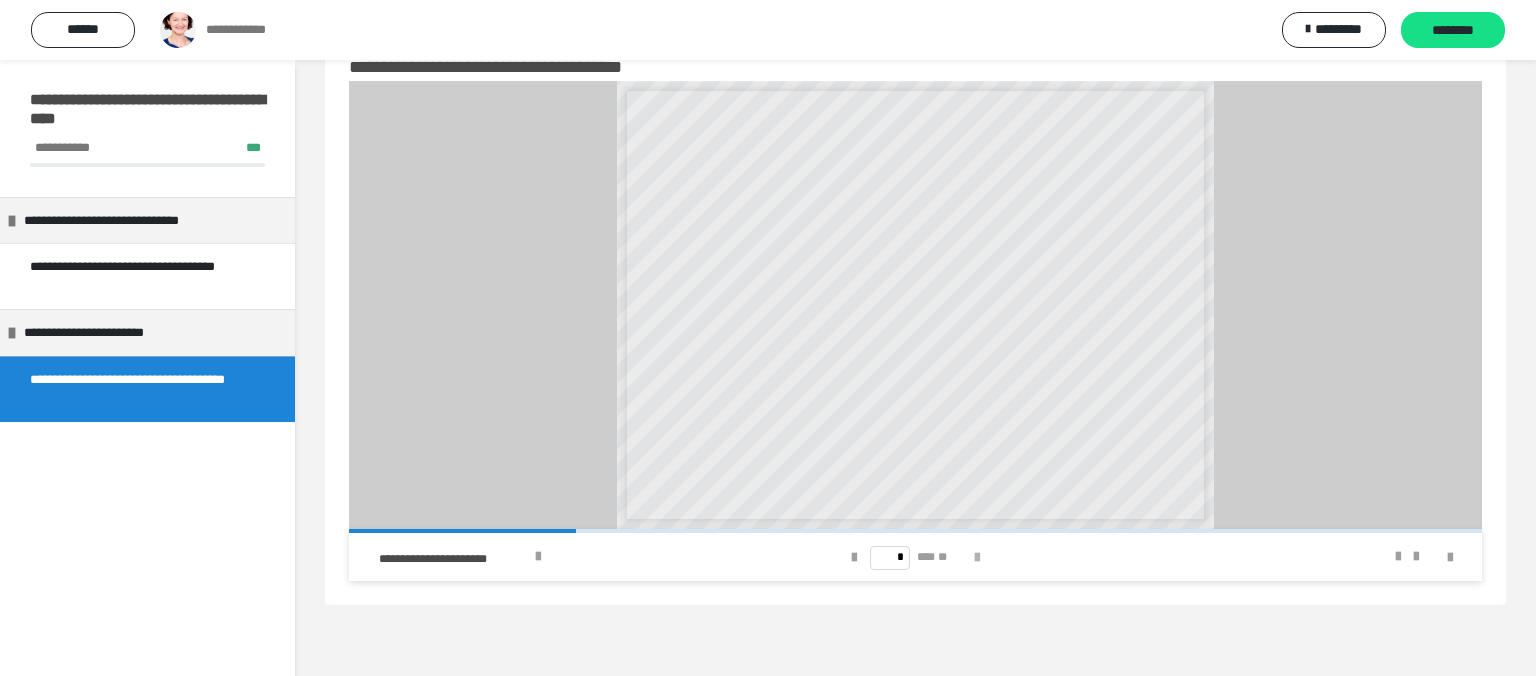 click at bounding box center (977, 558) 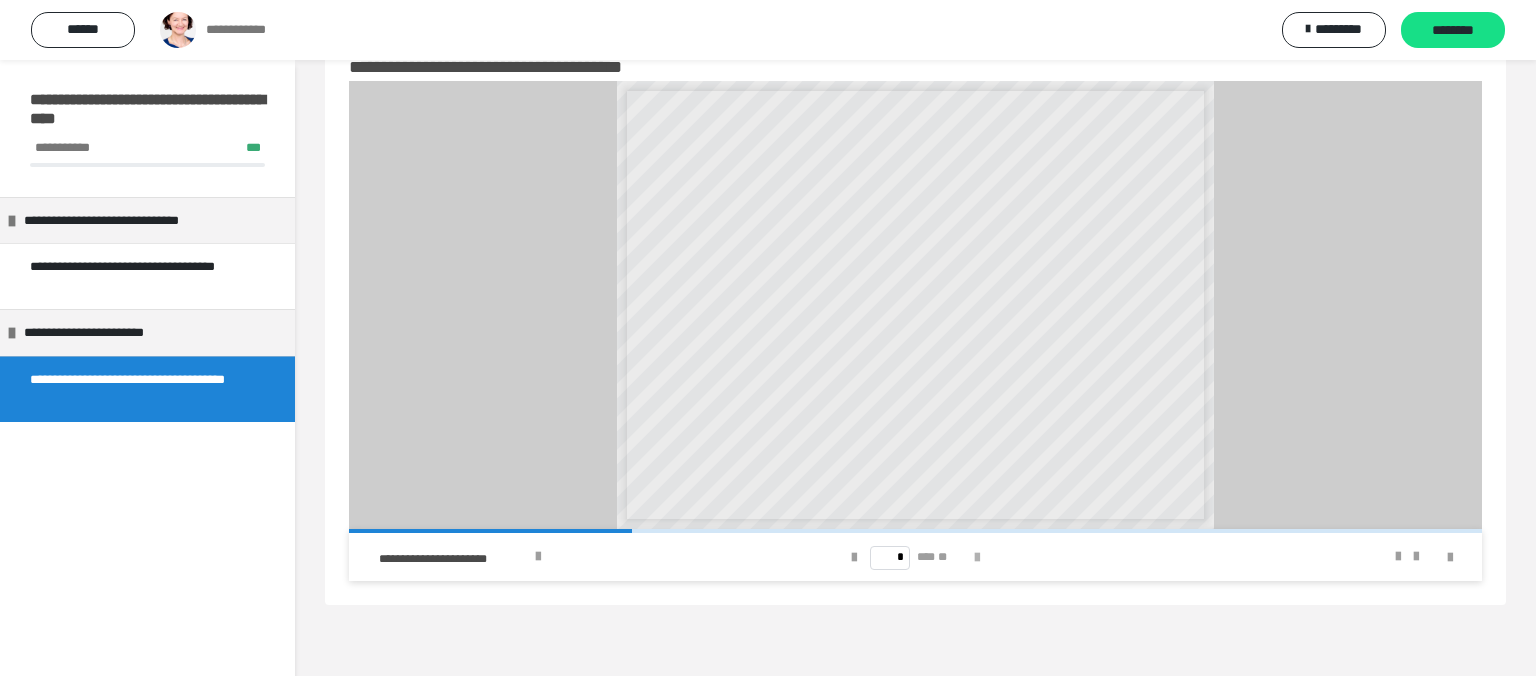 click at bounding box center [977, 558] 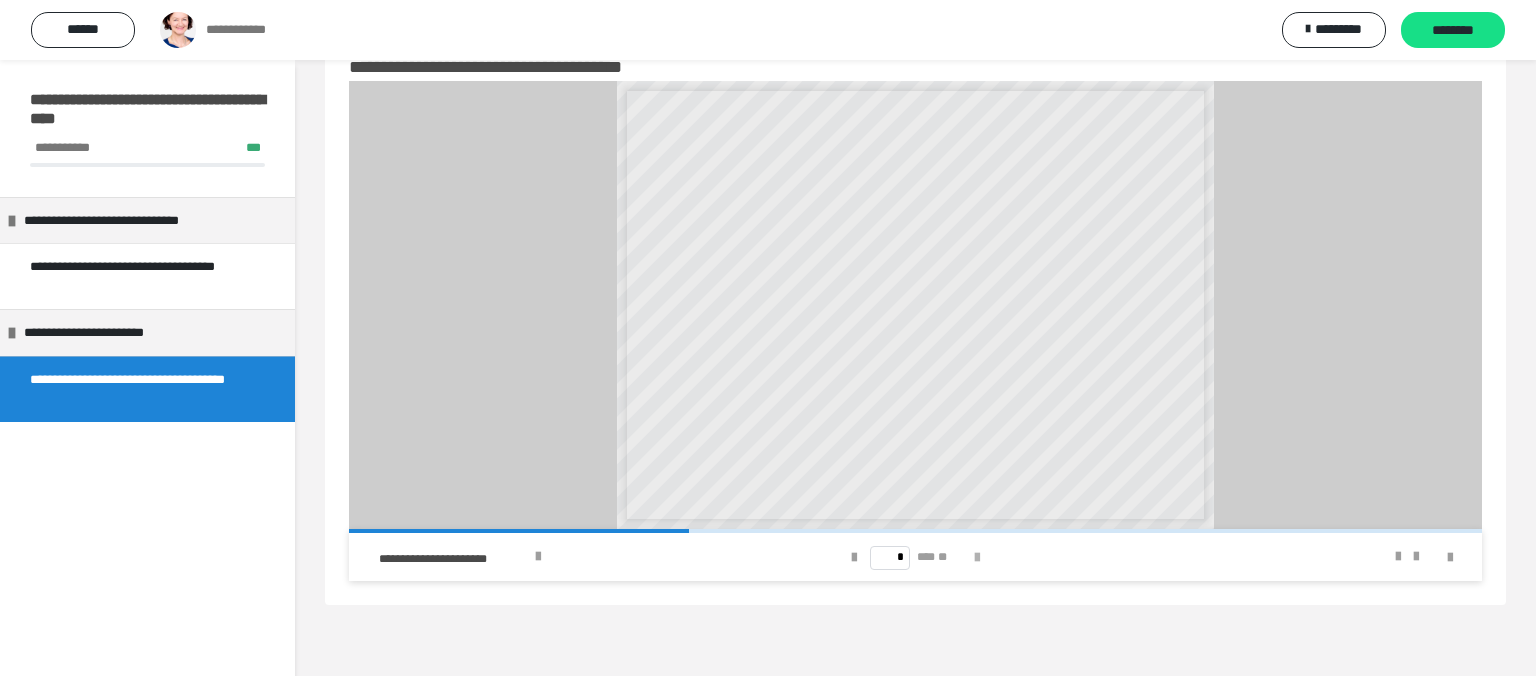 click at bounding box center (977, 558) 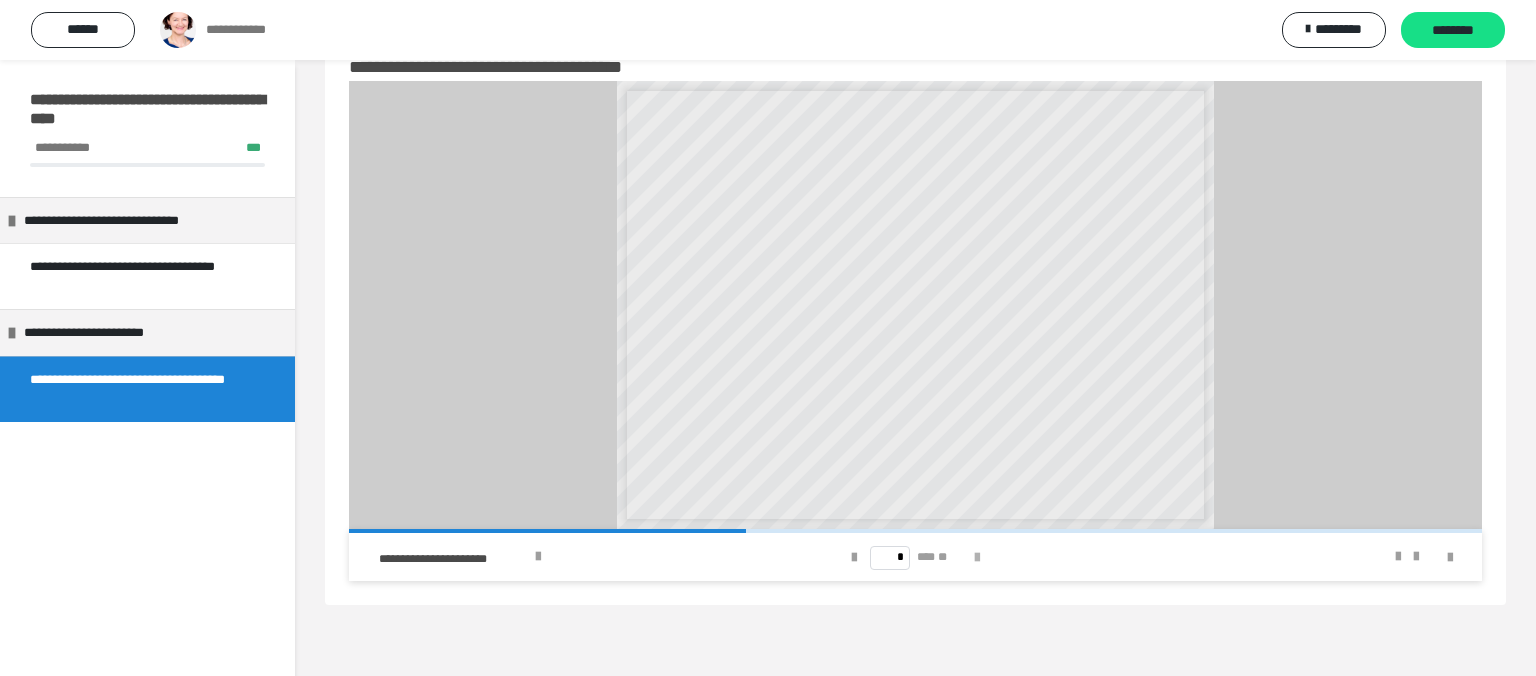 click at bounding box center (977, 558) 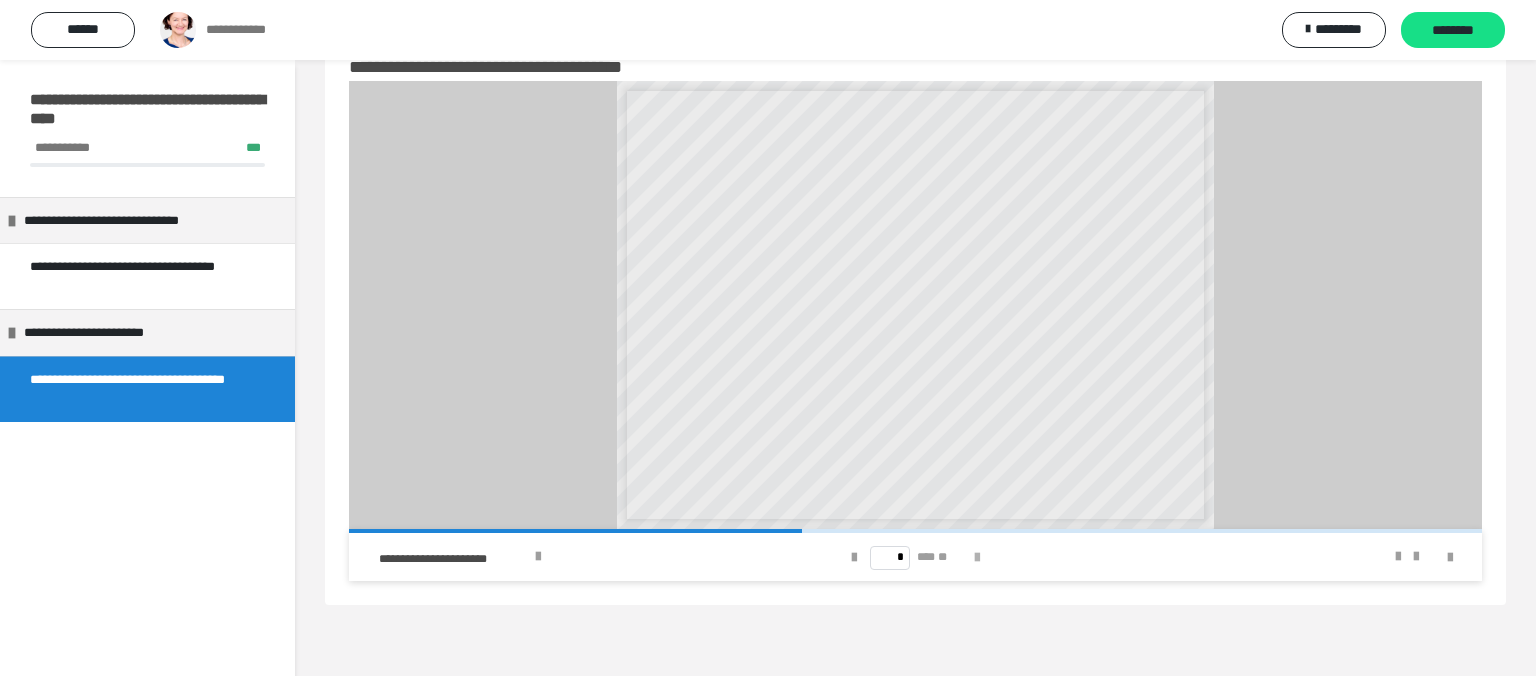 click at bounding box center (977, 558) 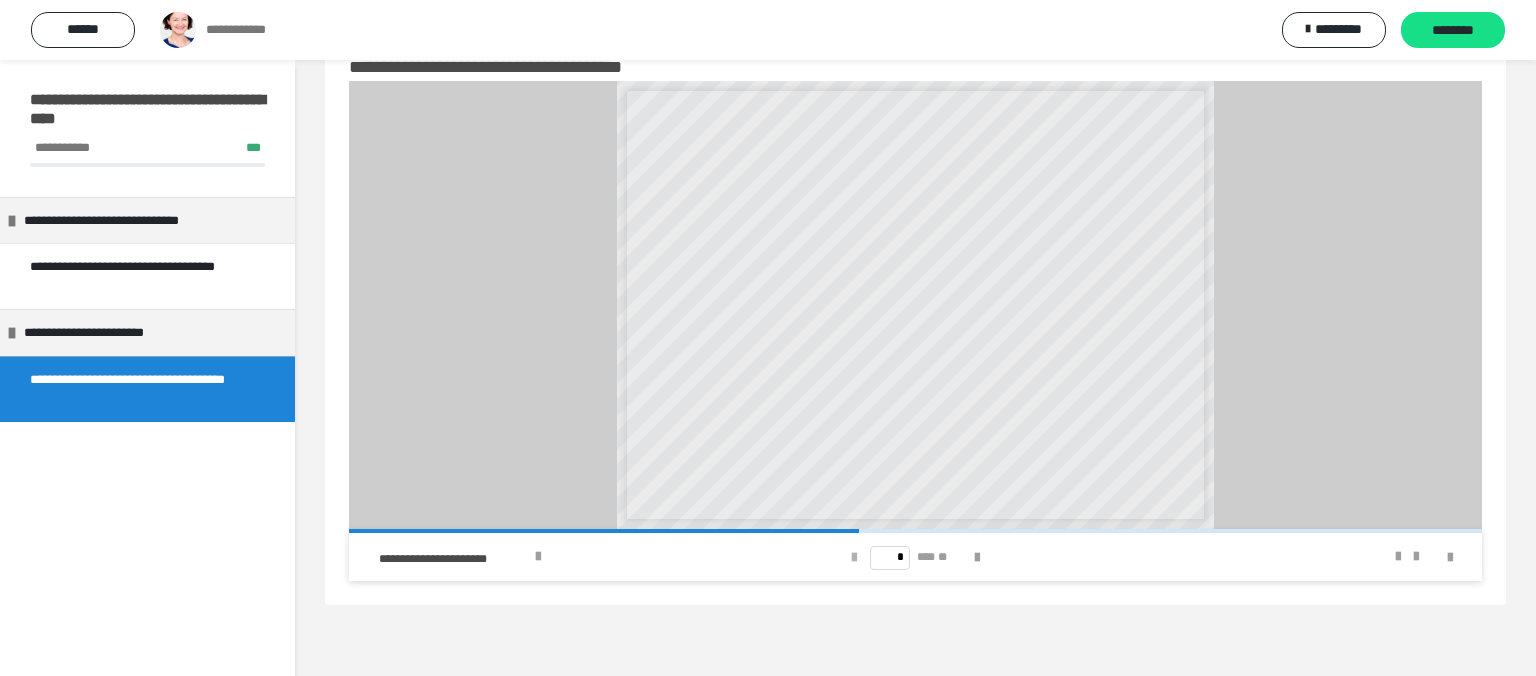 click at bounding box center [854, 558] 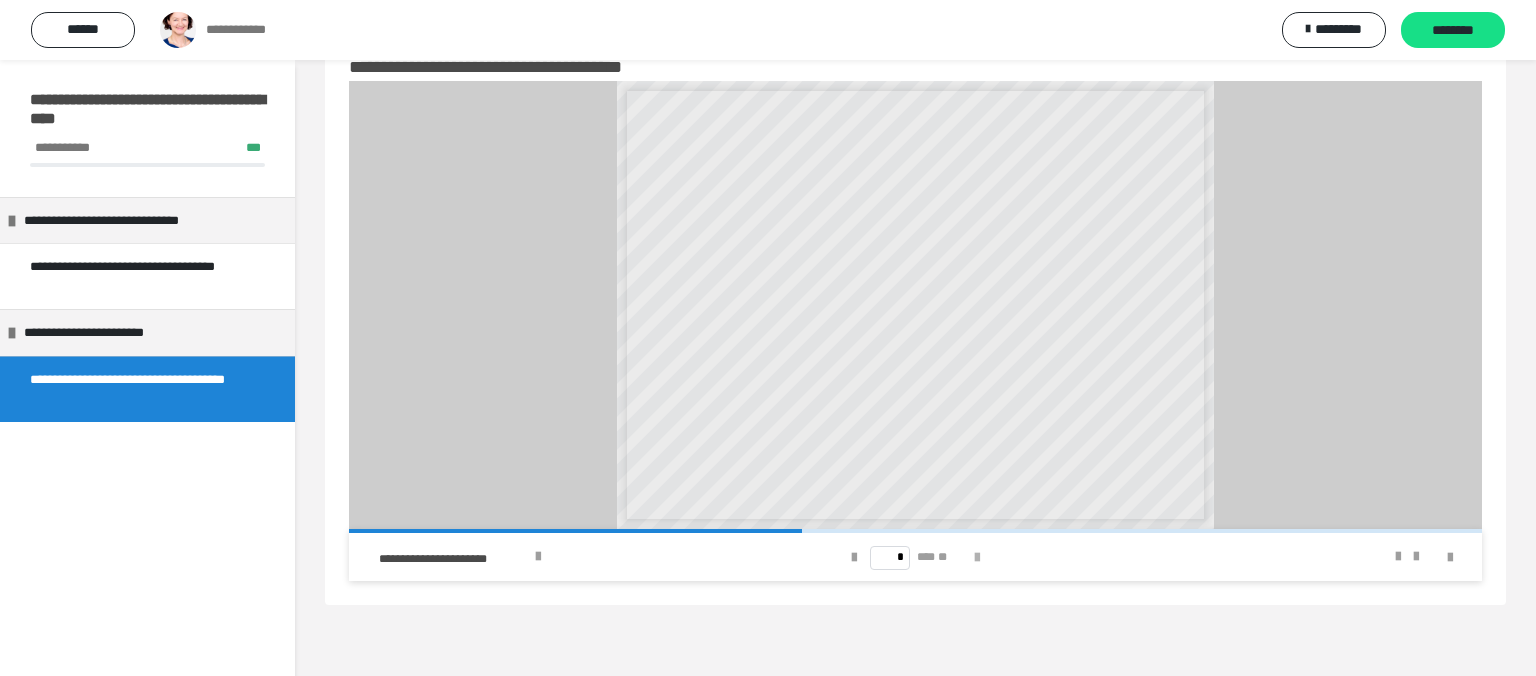 click at bounding box center [977, 558] 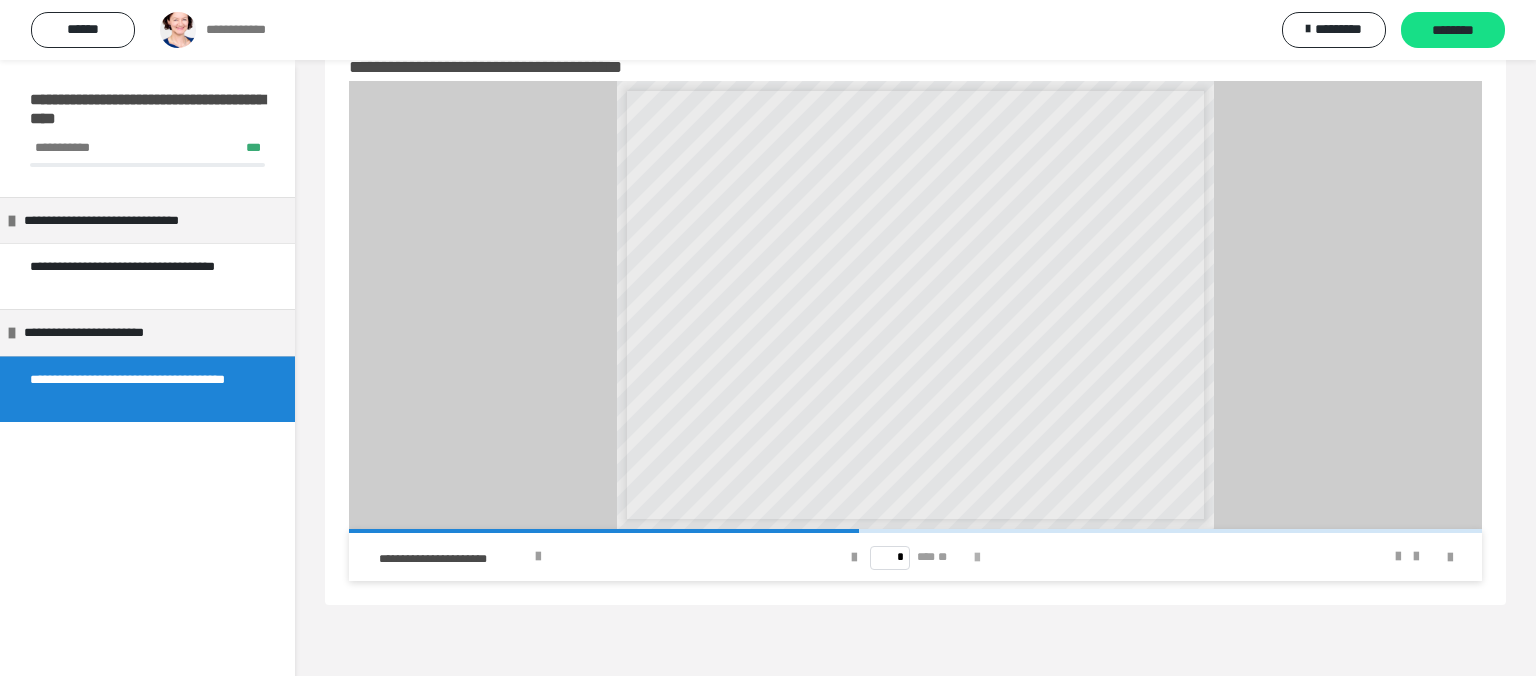 click at bounding box center (977, 558) 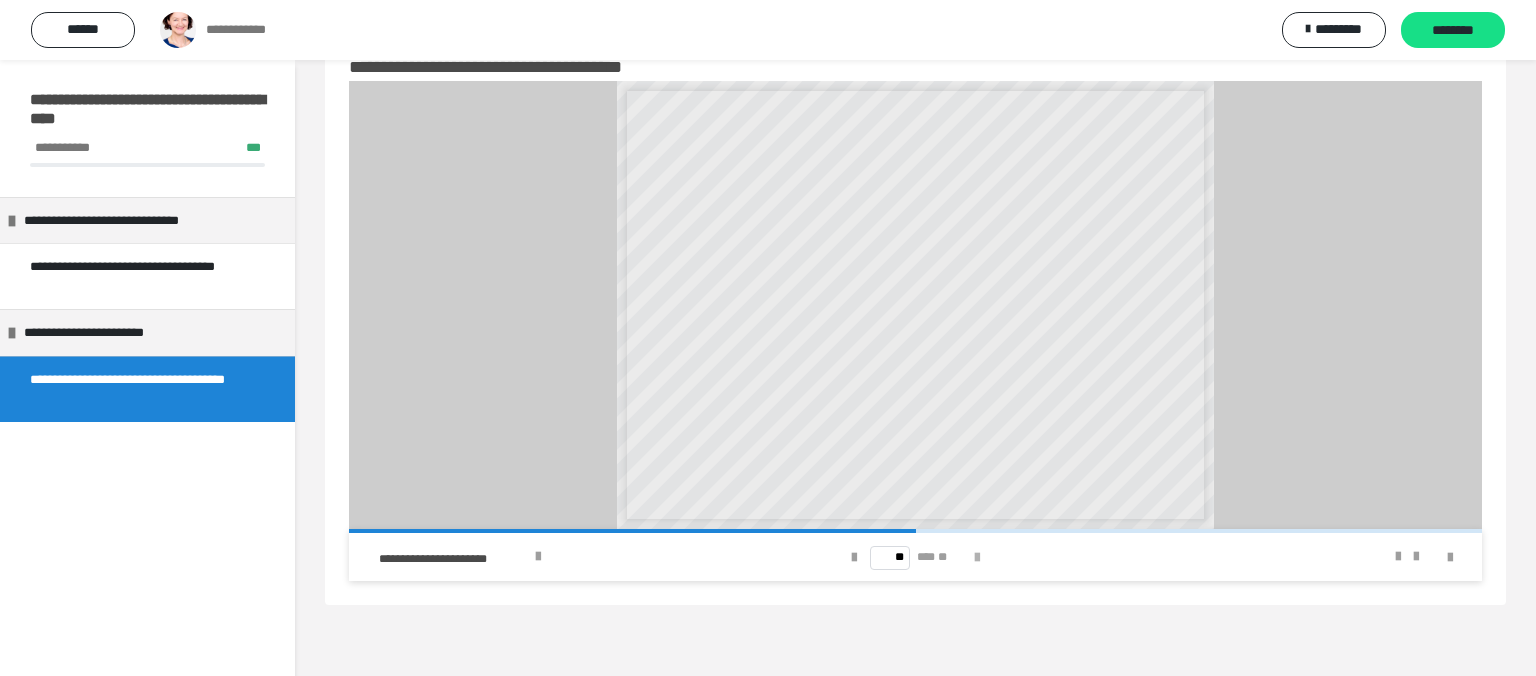 click at bounding box center (977, 558) 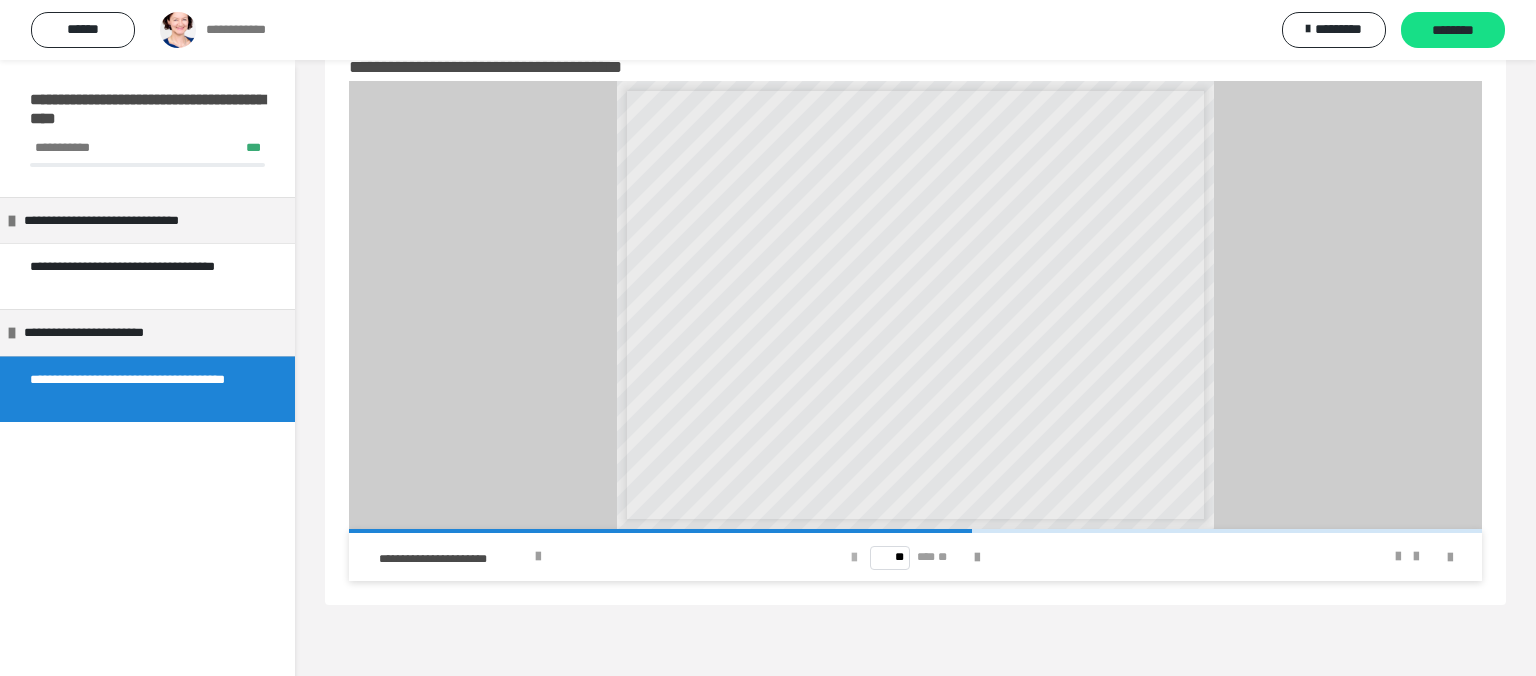 click at bounding box center (854, 558) 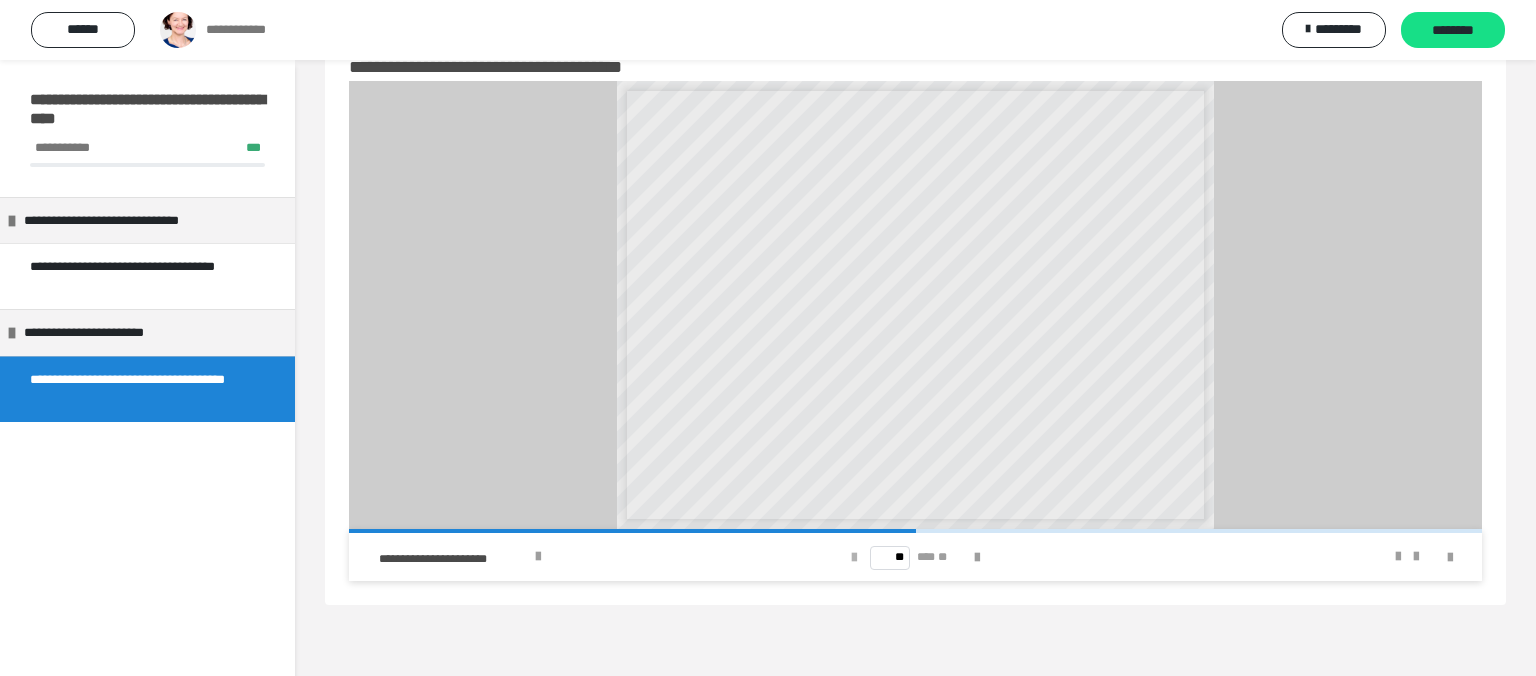 click at bounding box center [854, 558] 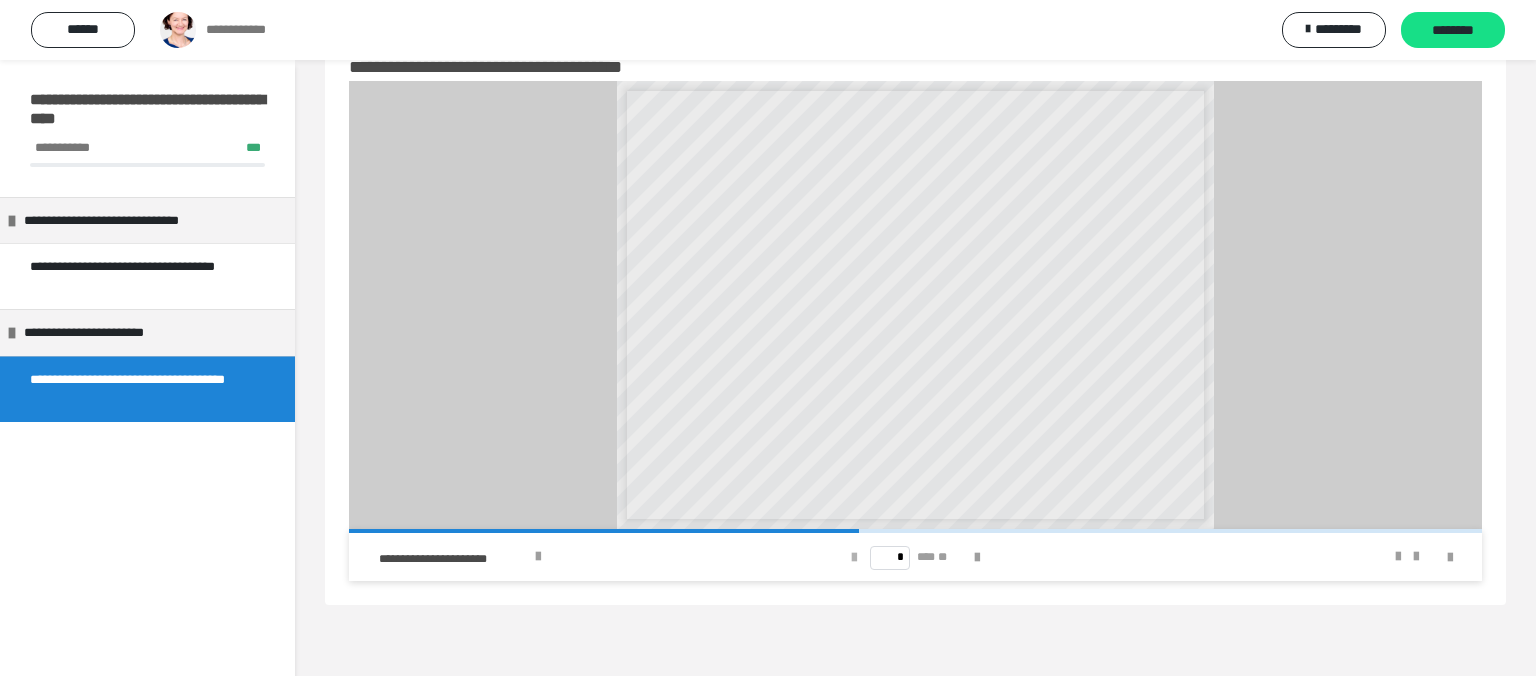 click at bounding box center [854, 558] 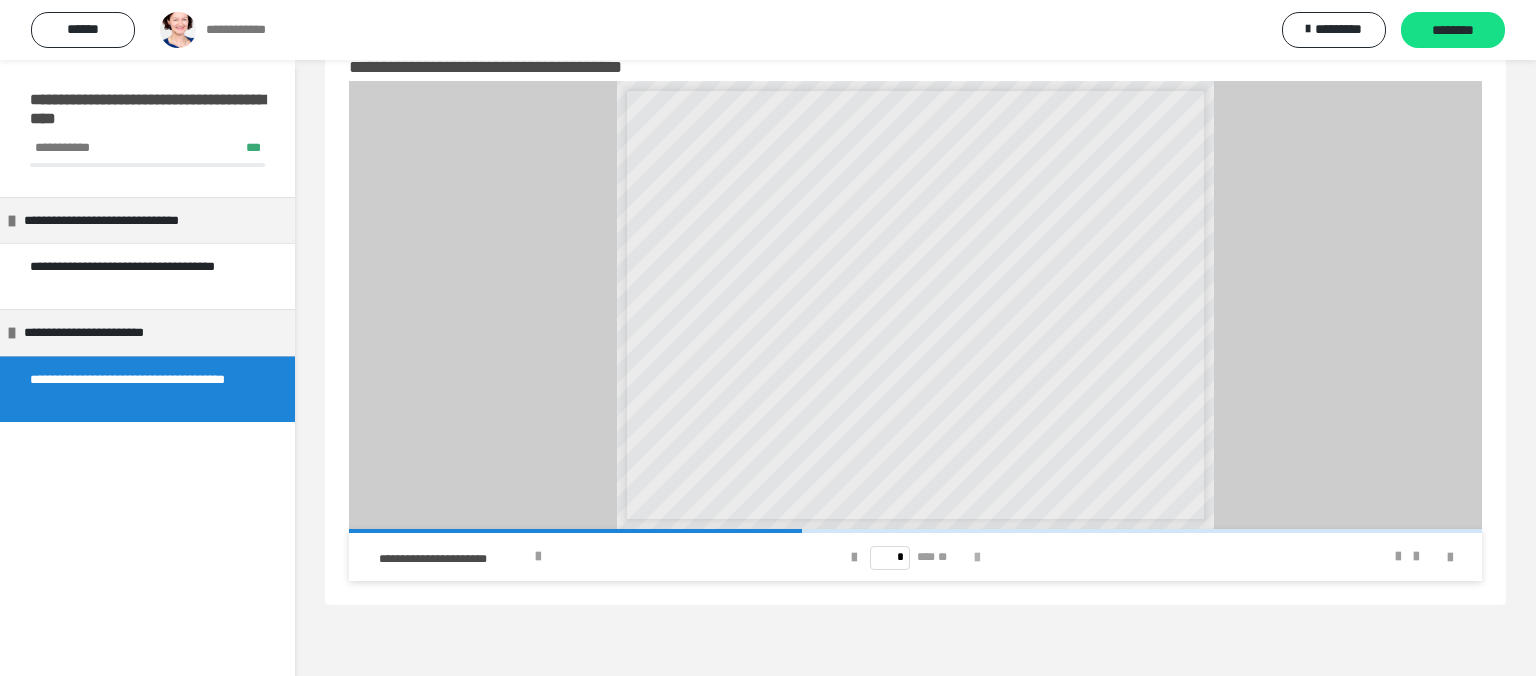 click at bounding box center [977, 558] 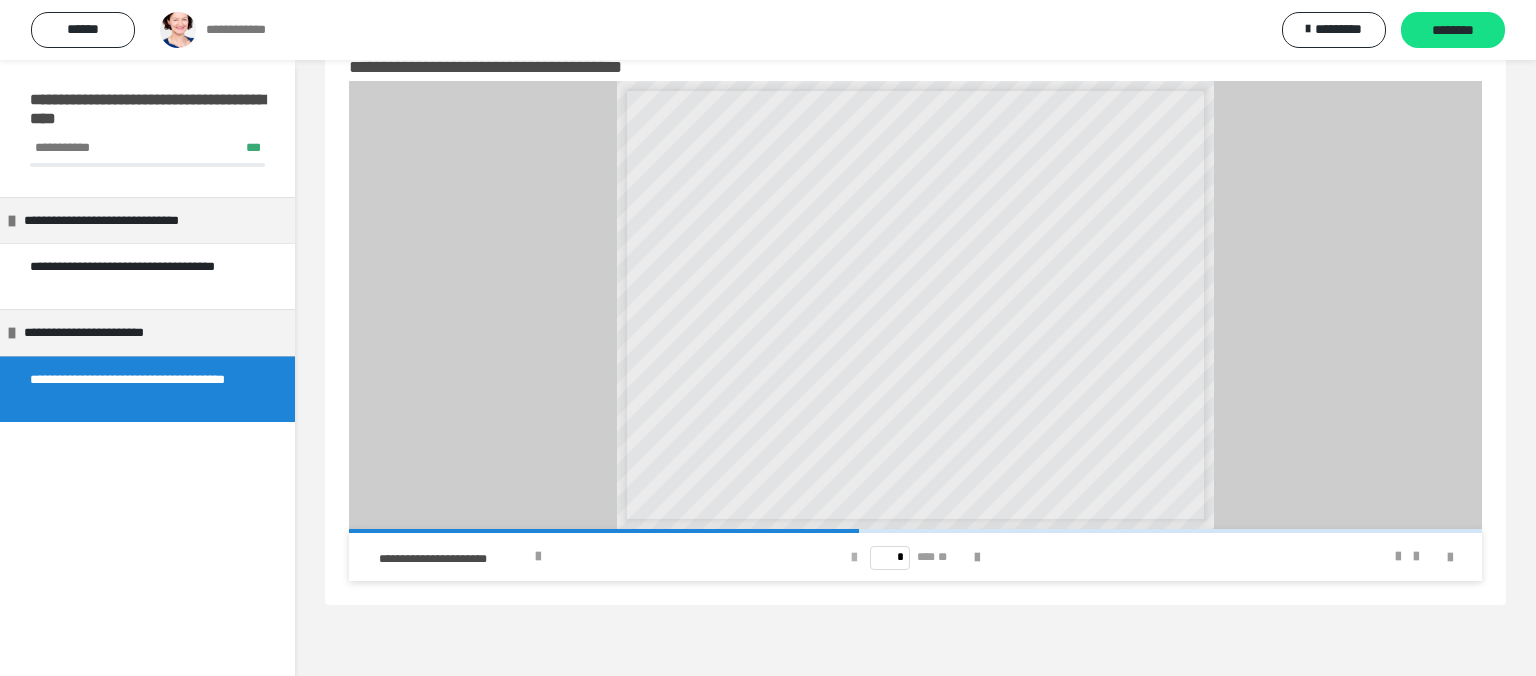 click at bounding box center [854, 558] 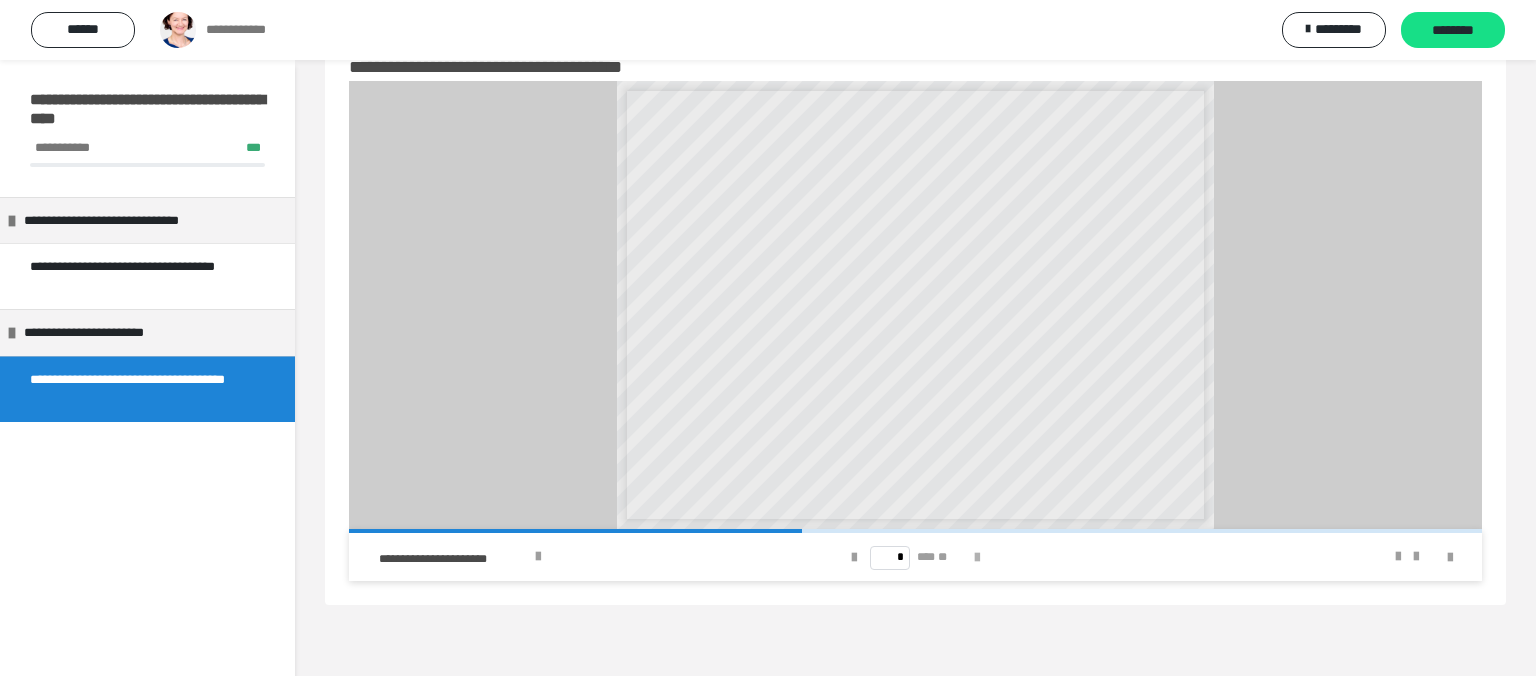 click at bounding box center (977, 558) 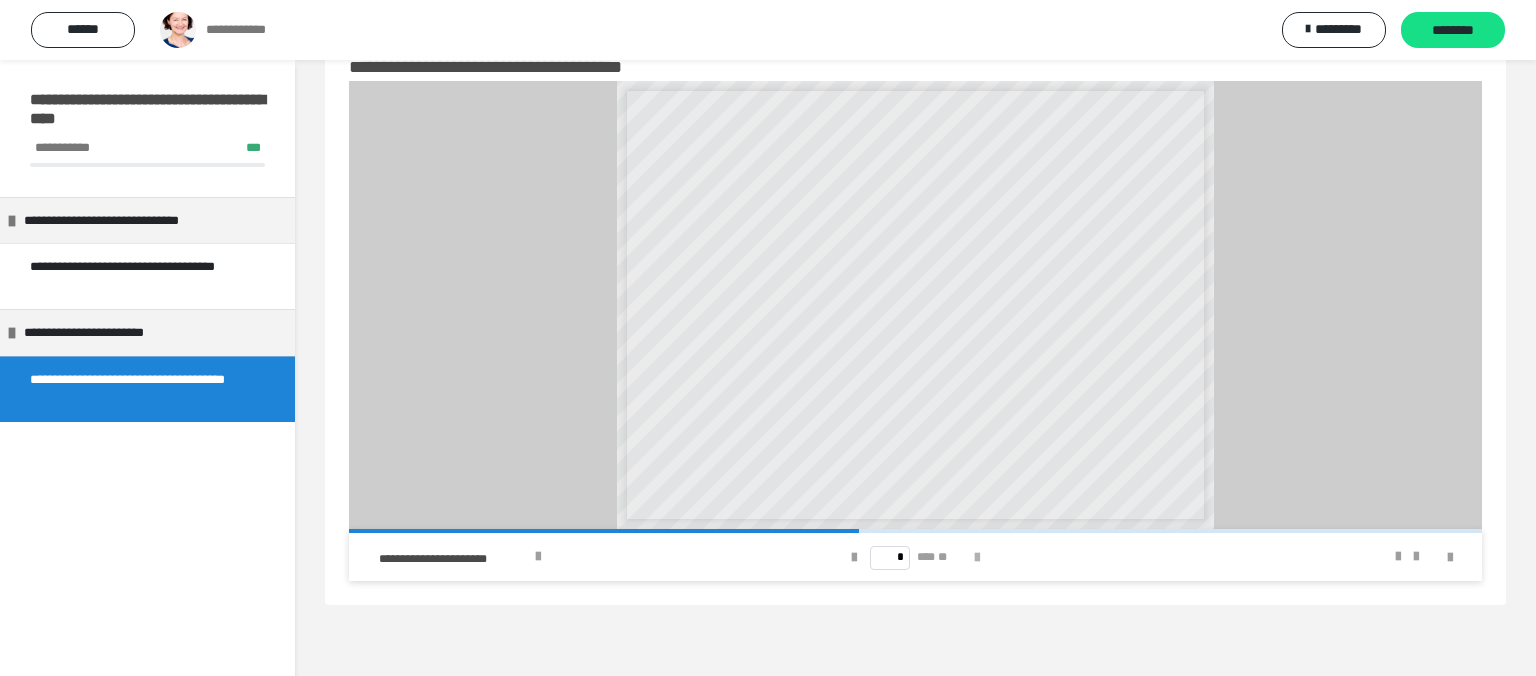 click at bounding box center [977, 558] 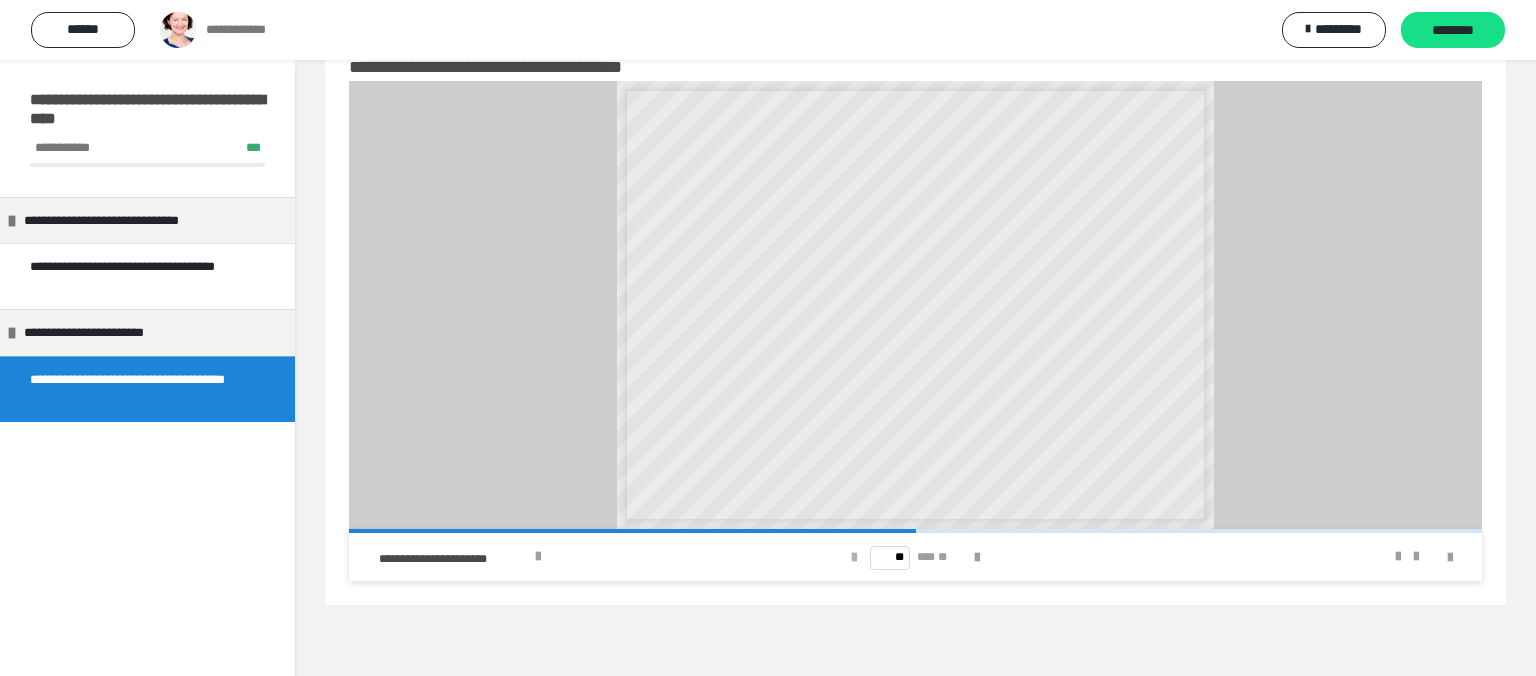 click at bounding box center (854, 558) 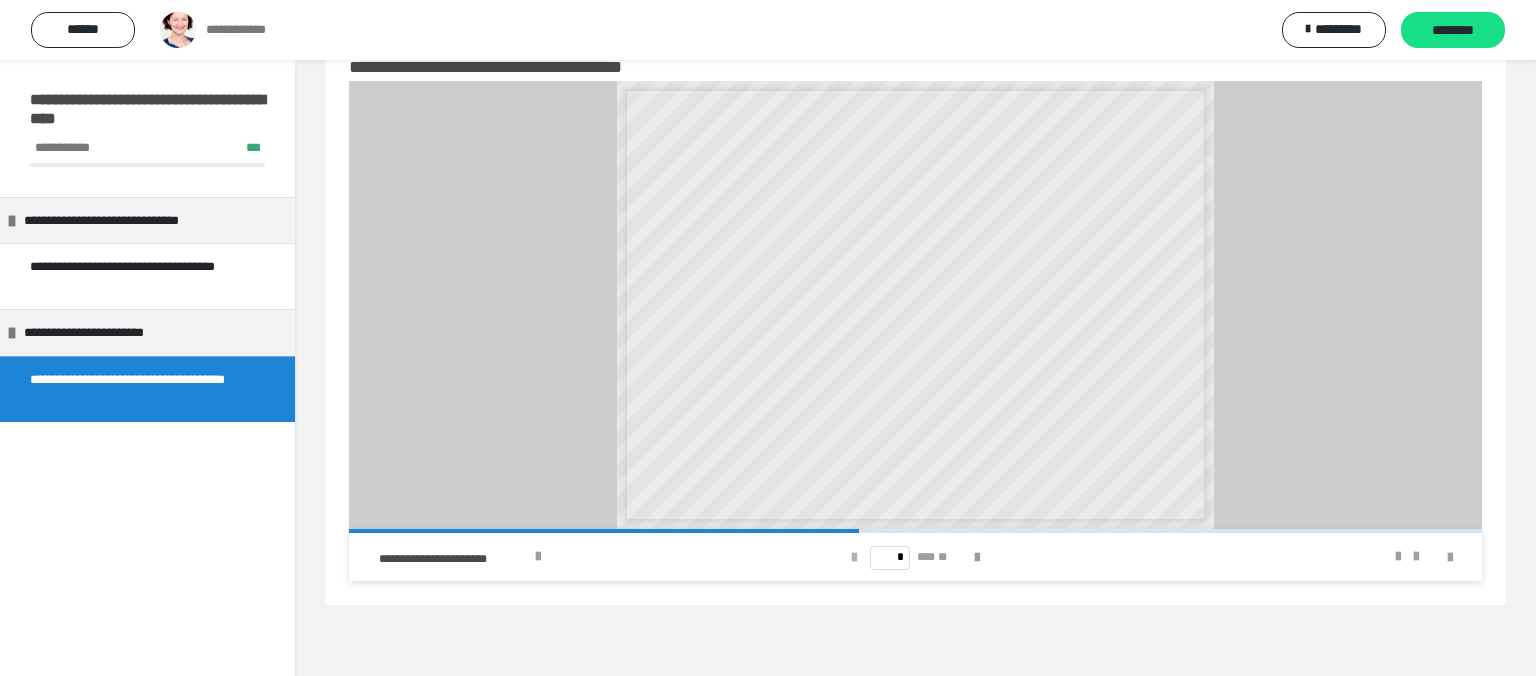 click at bounding box center (854, 558) 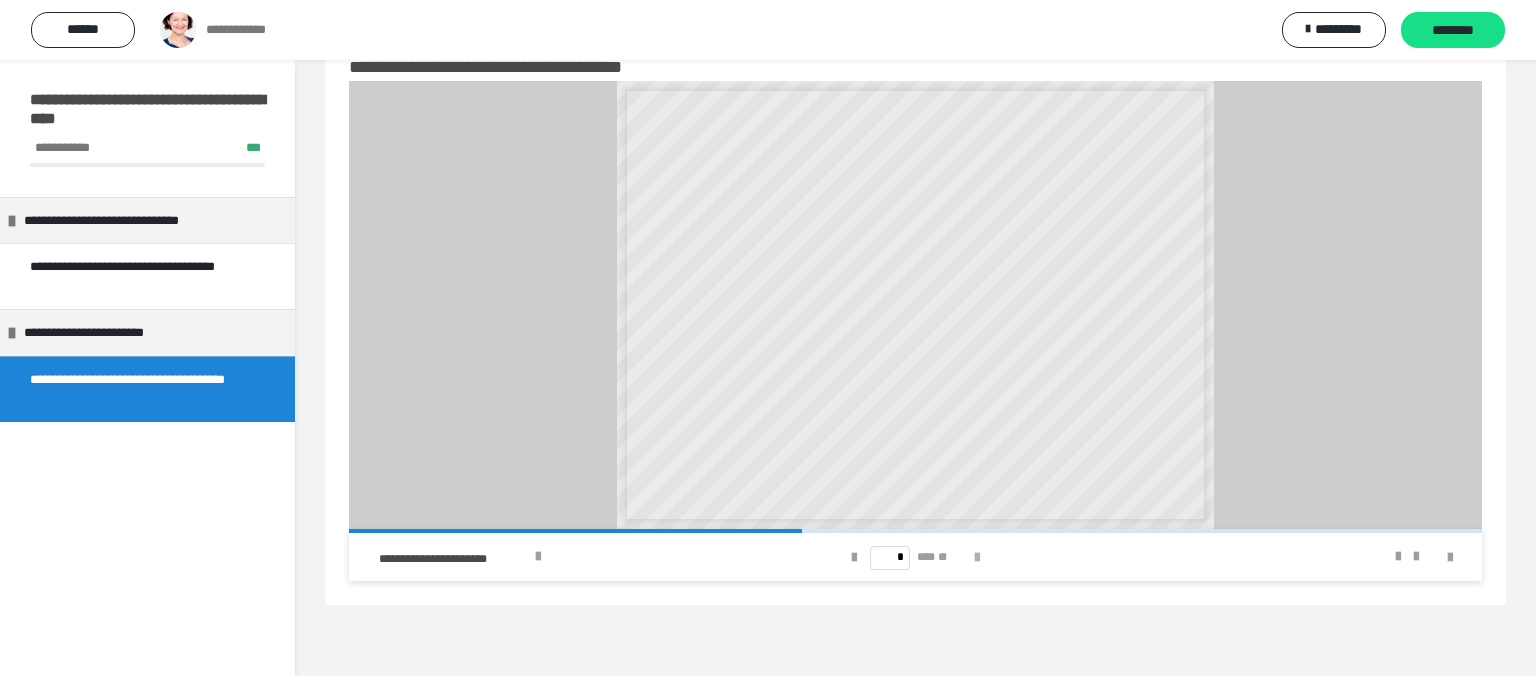 click at bounding box center [977, 558] 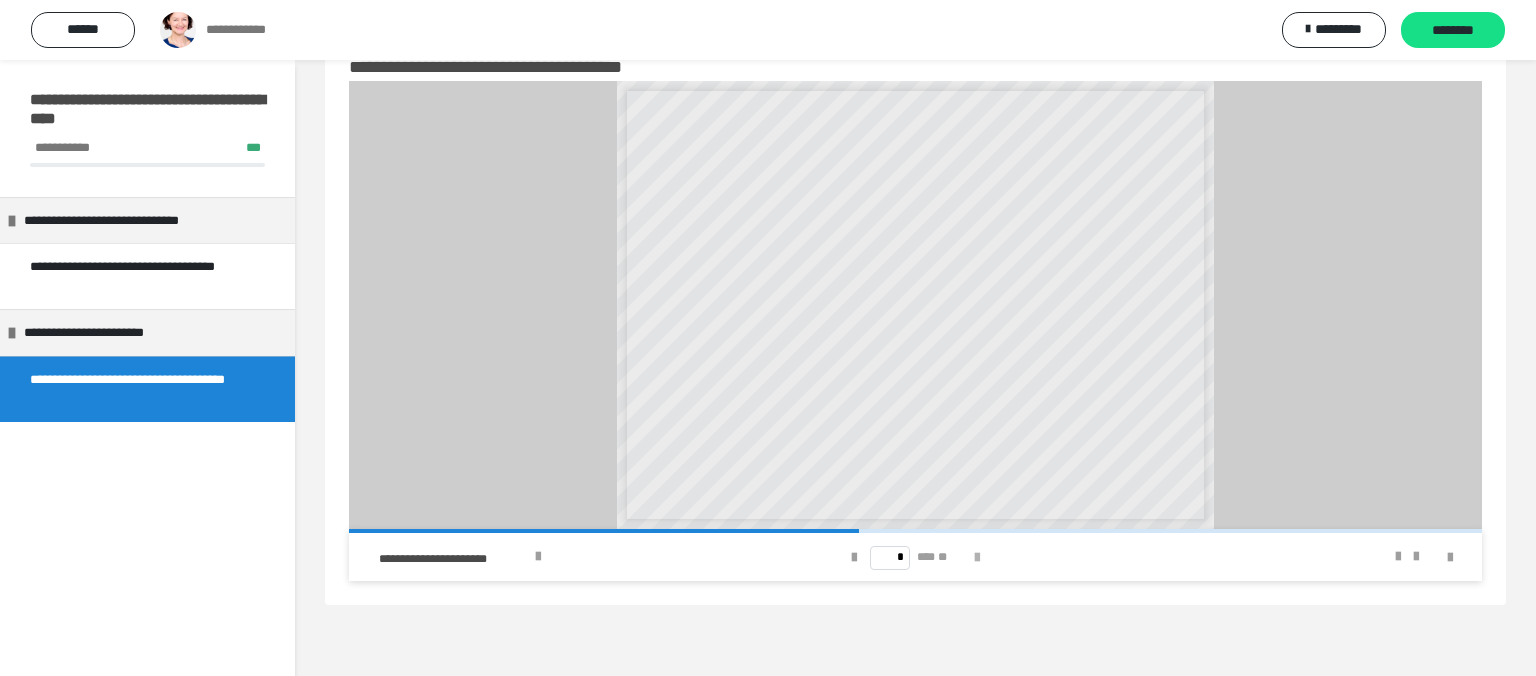 click at bounding box center [977, 558] 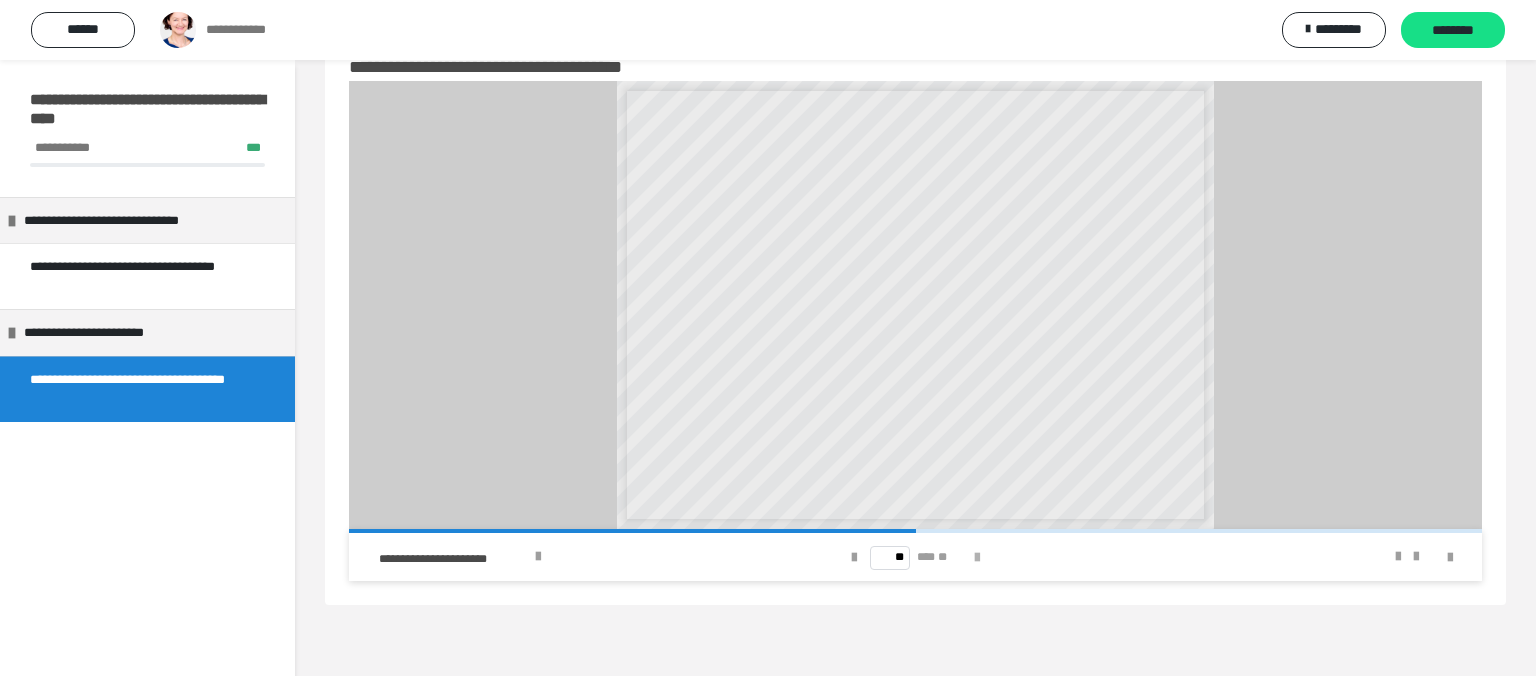 click at bounding box center [977, 558] 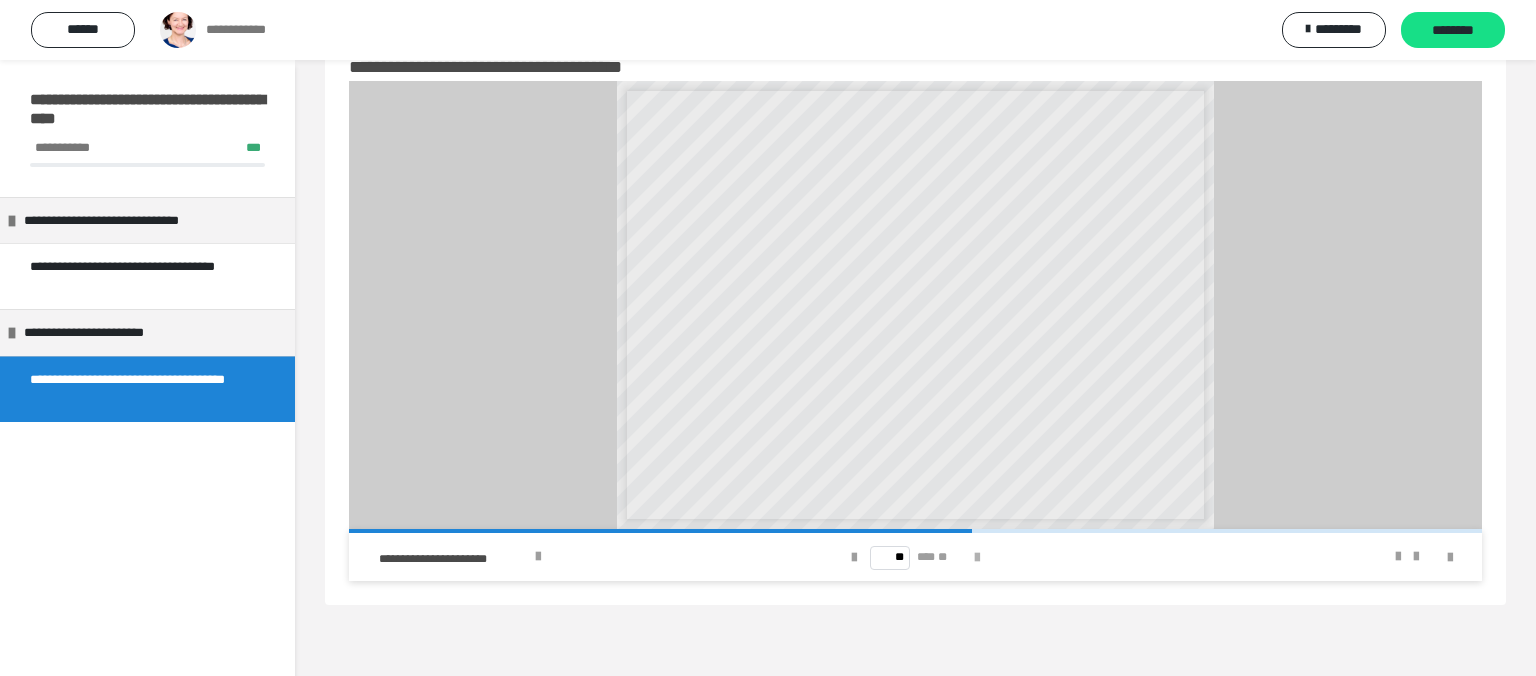 click at bounding box center [977, 558] 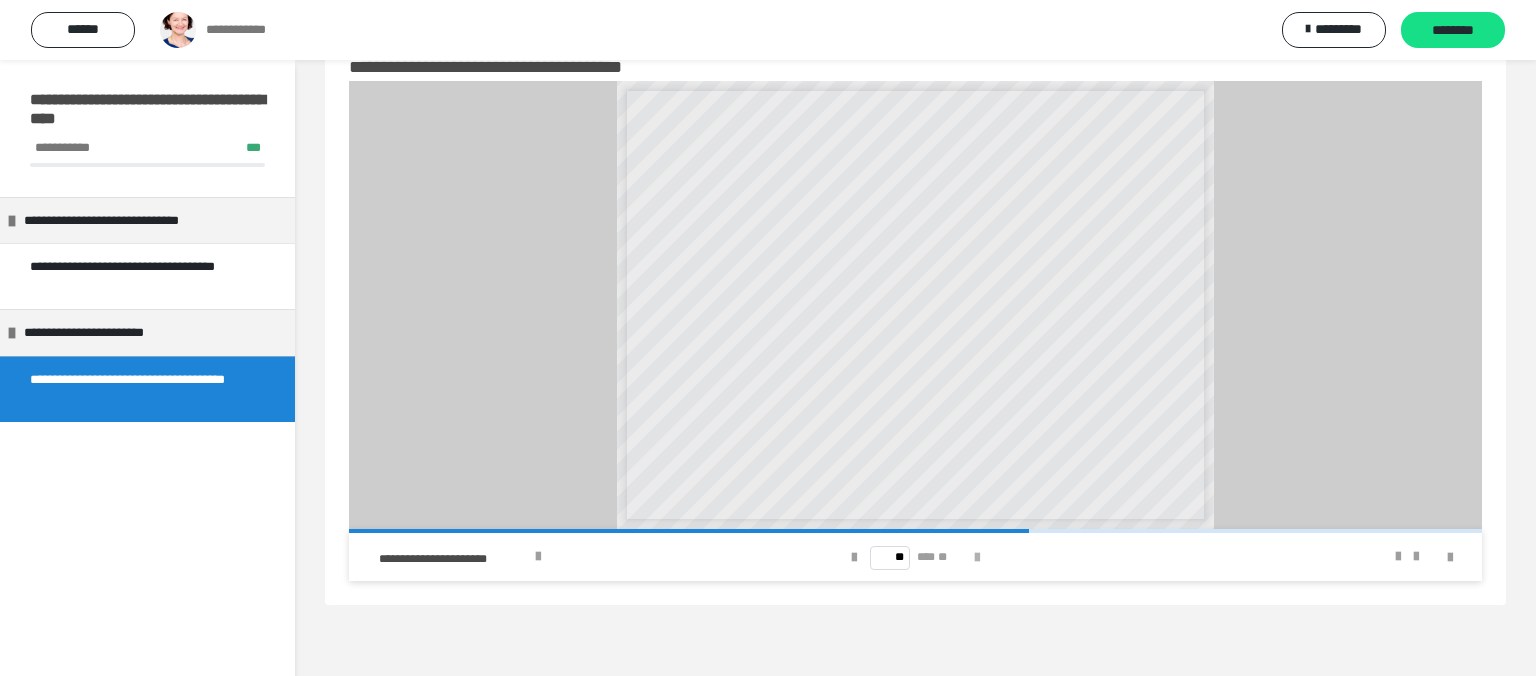 click at bounding box center [977, 558] 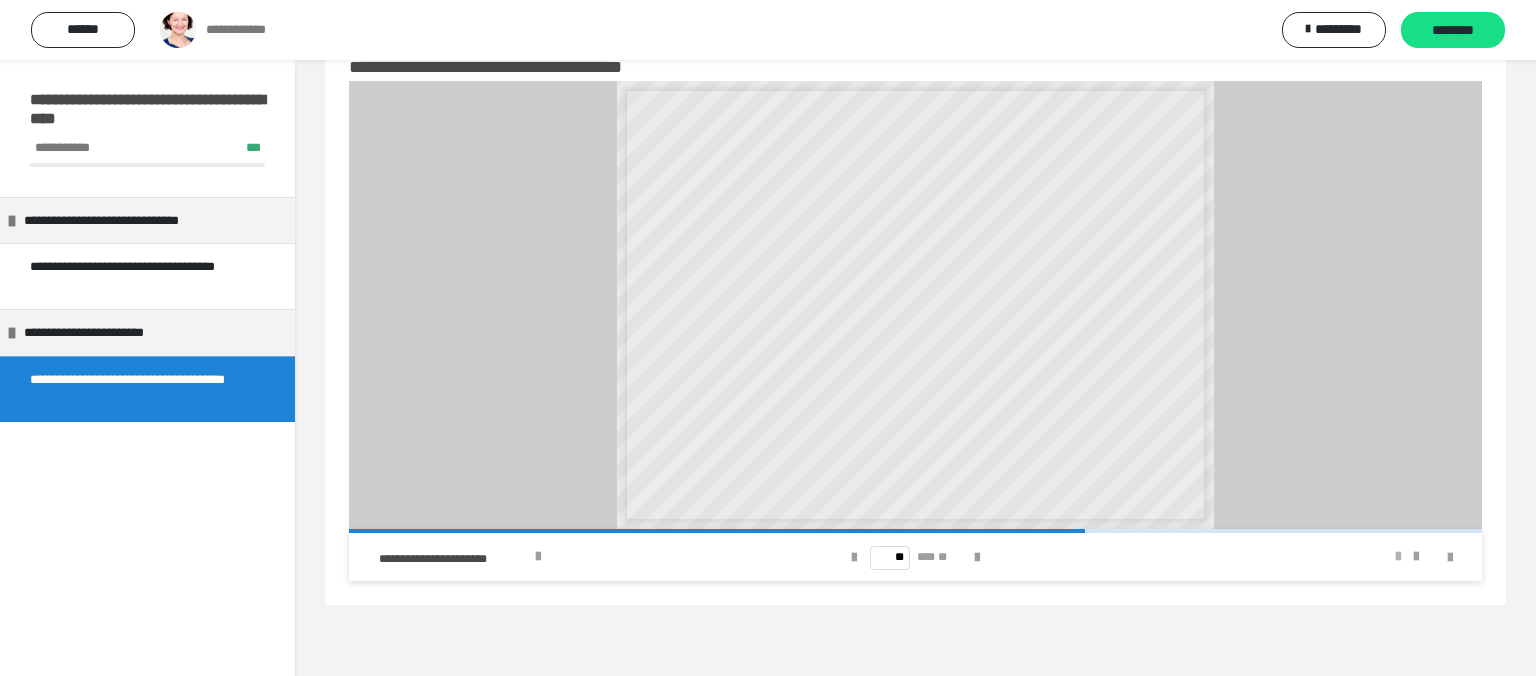 click at bounding box center (1398, 557) 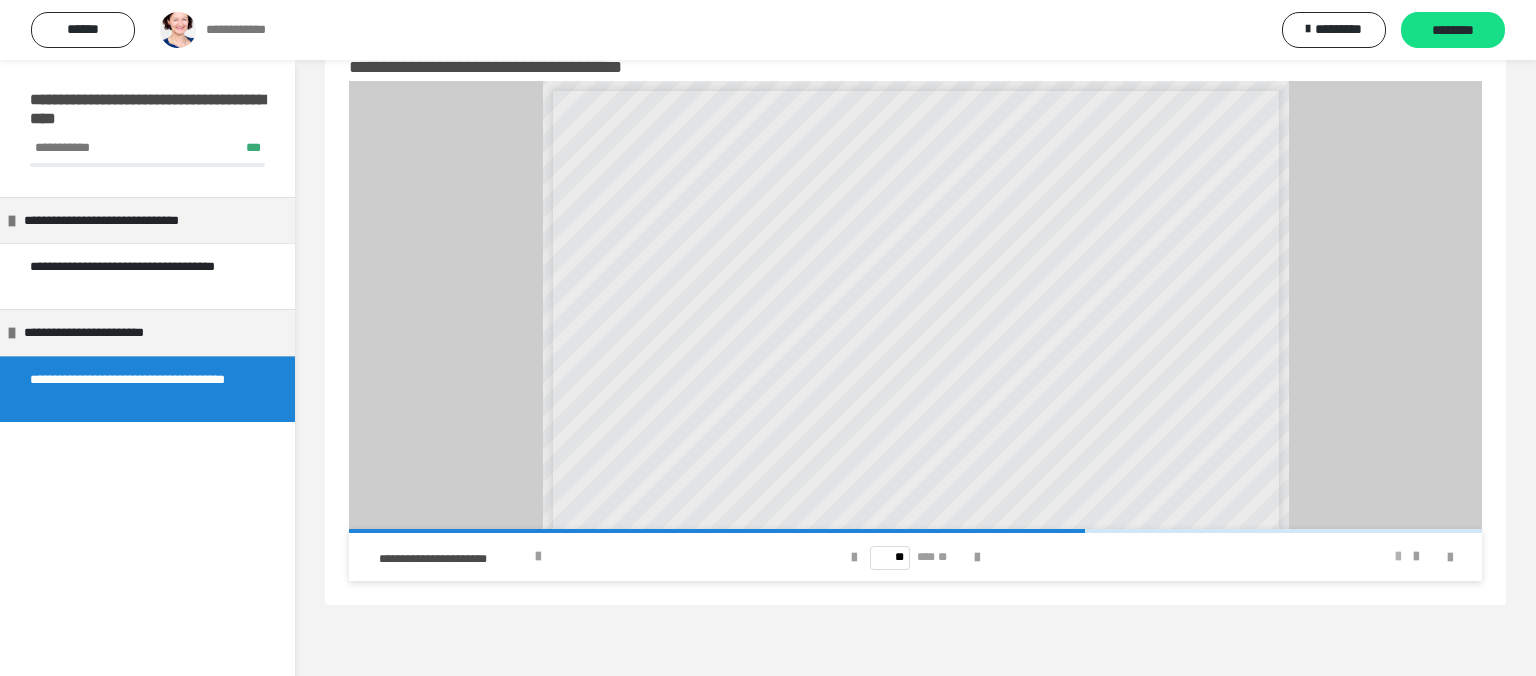 click at bounding box center [1398, 557] 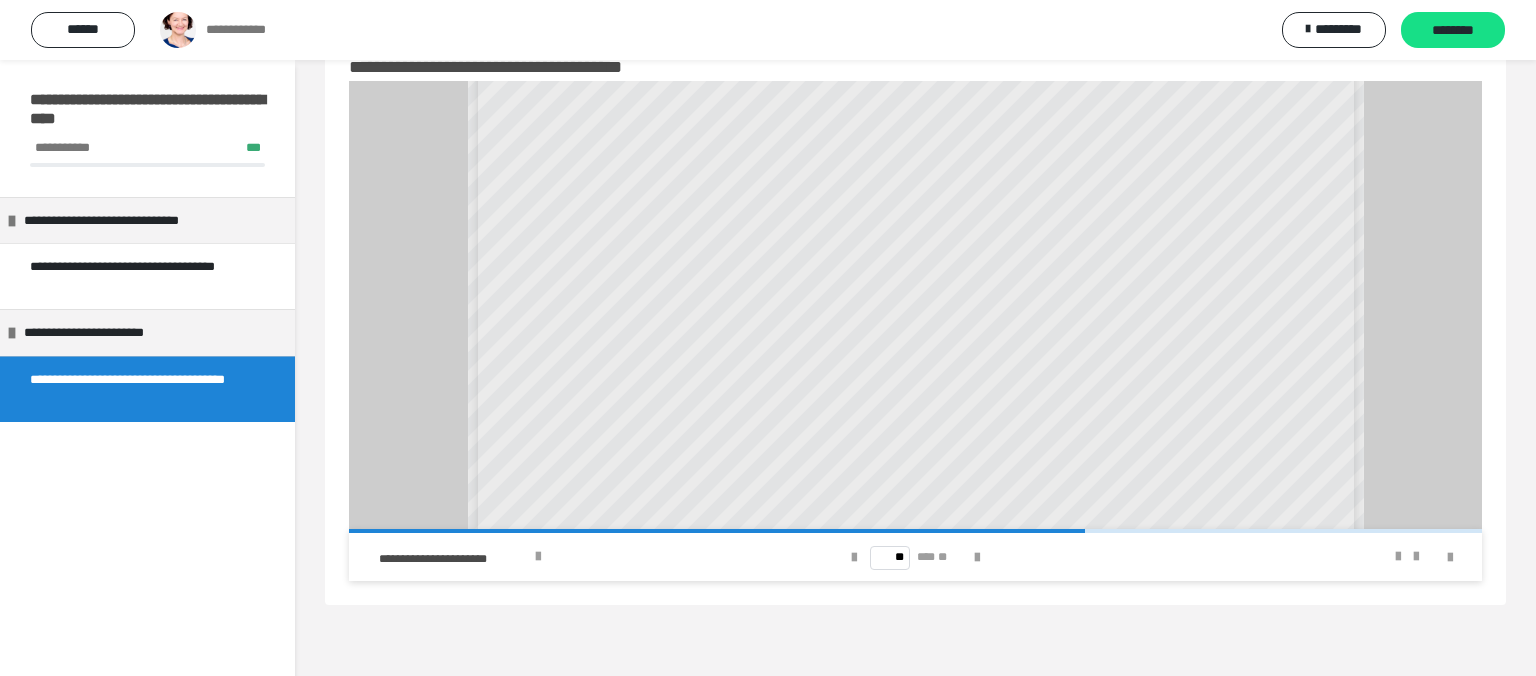 scroll, scrollTop: 224, scrollLeft: 0, axis: vertical 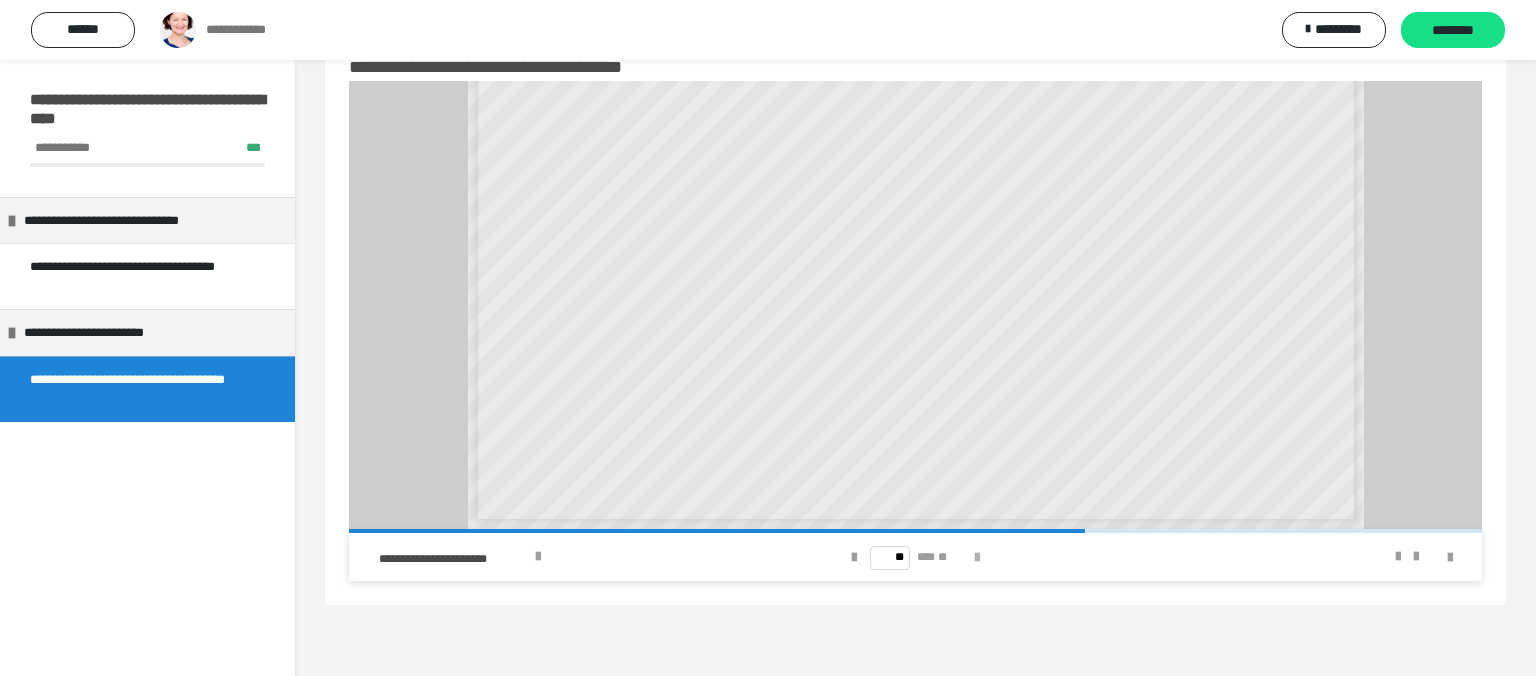 click at bounding box center [977, 558] 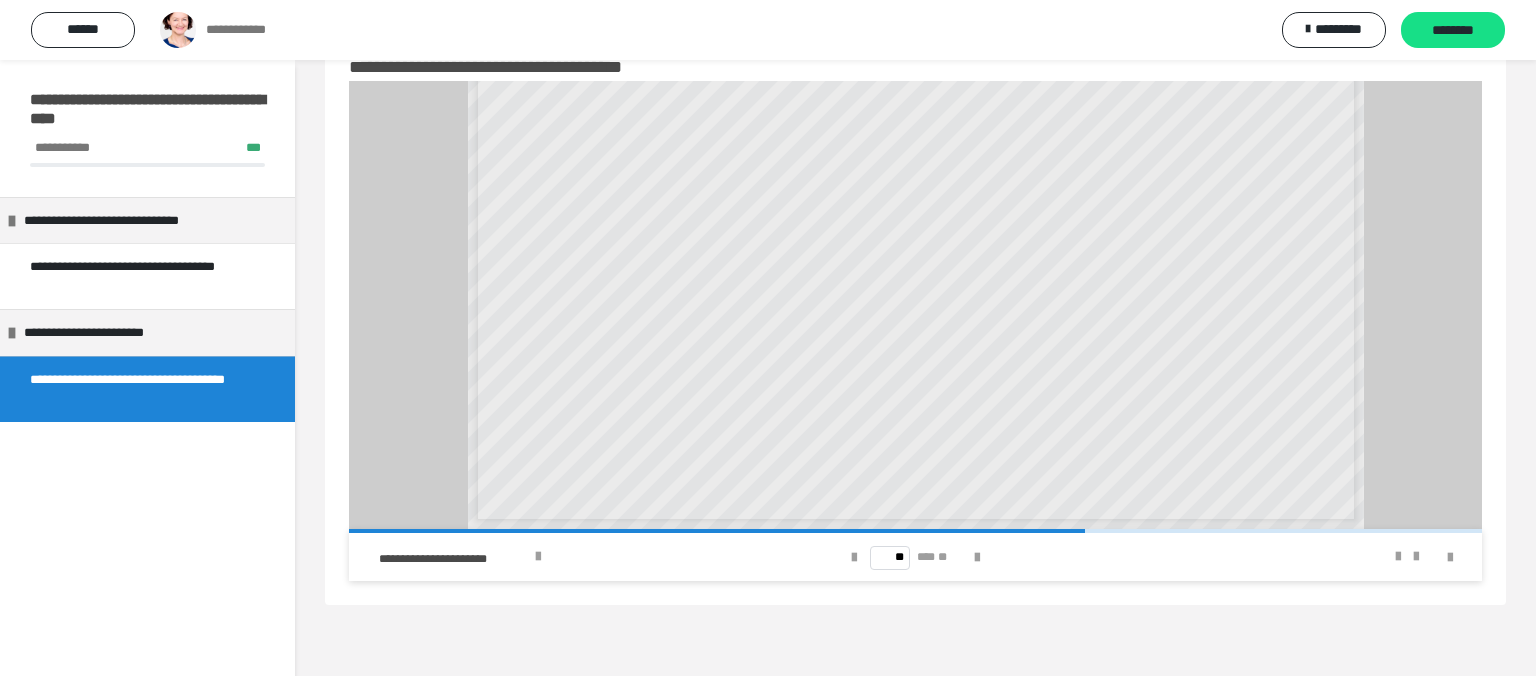scroll, scrollTop: 0, scrollLeft: 0, axis: both 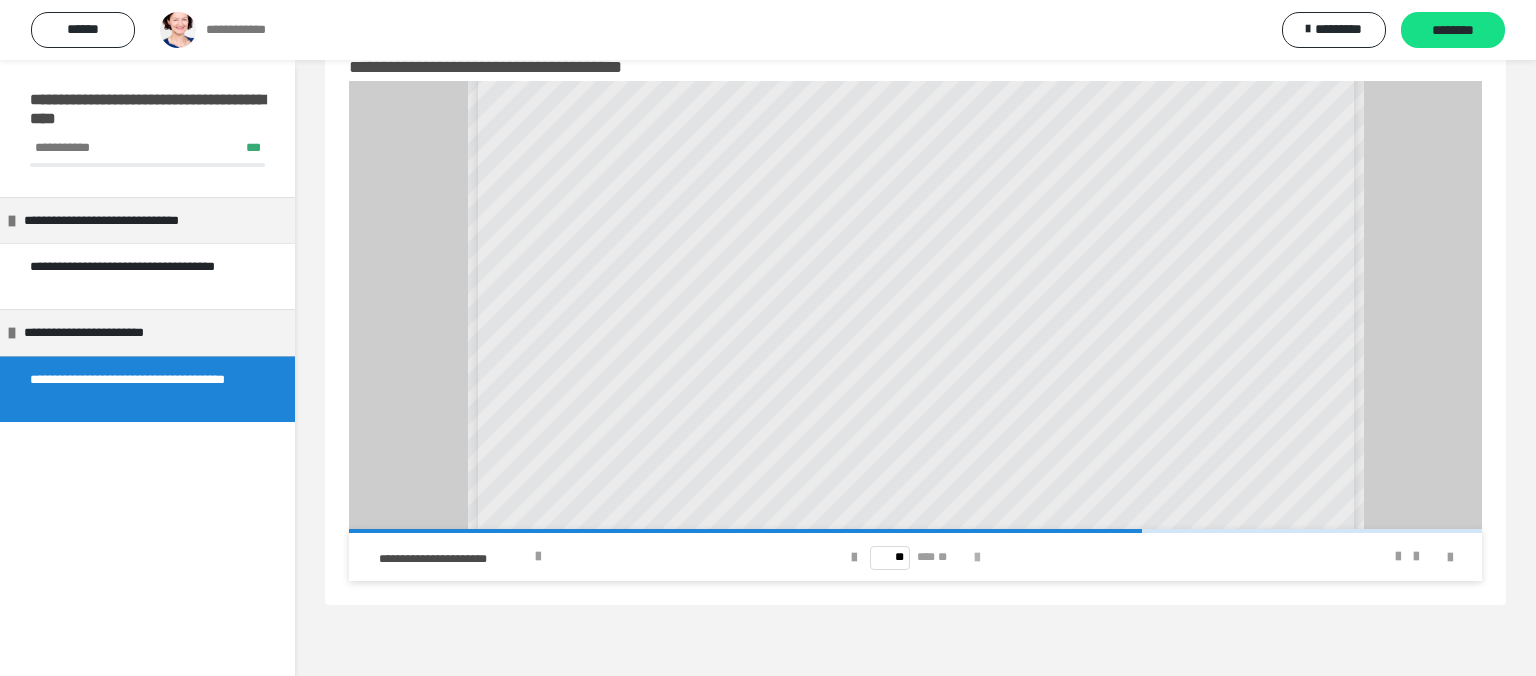 click at bounding box center [977, 558] 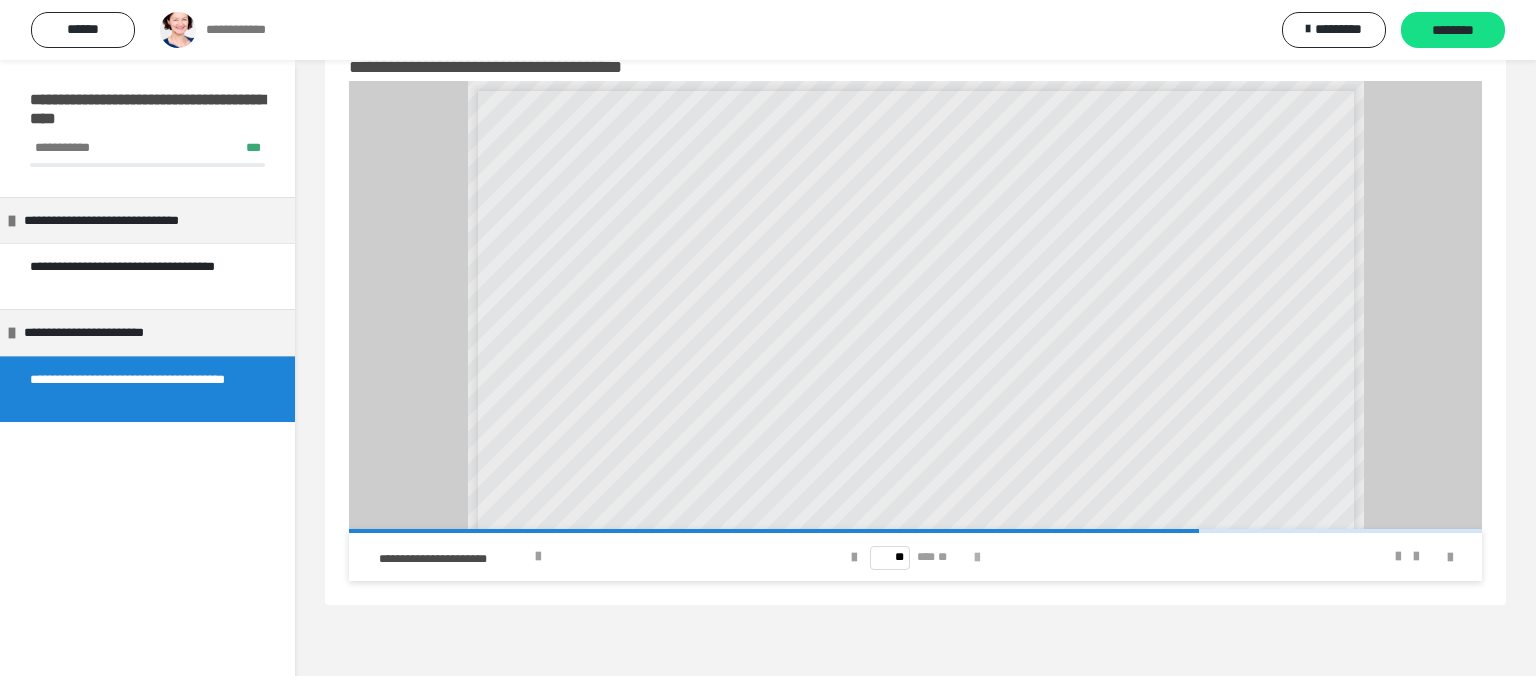 click at bounding box center [977, 558] 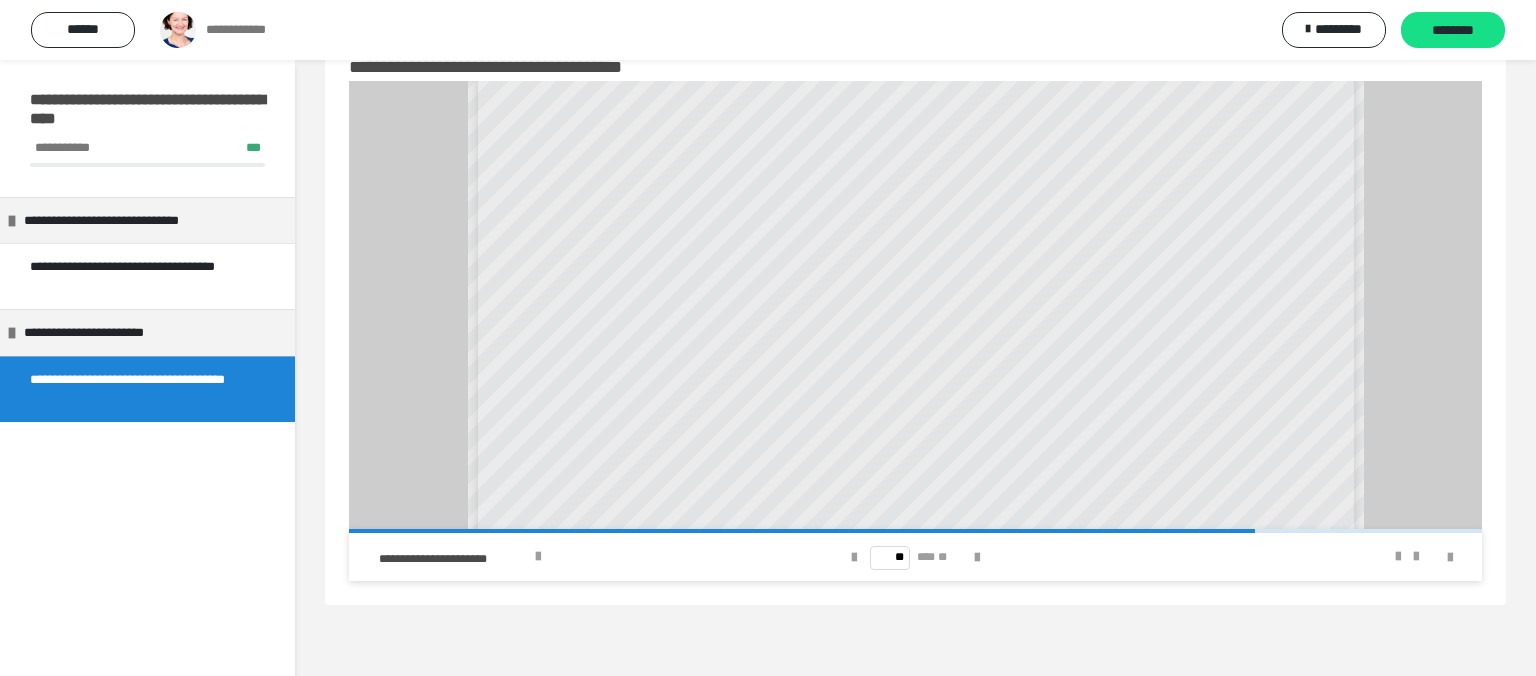 scroll, scrollTop: 131, scrollLeft: 0, axis: vertical 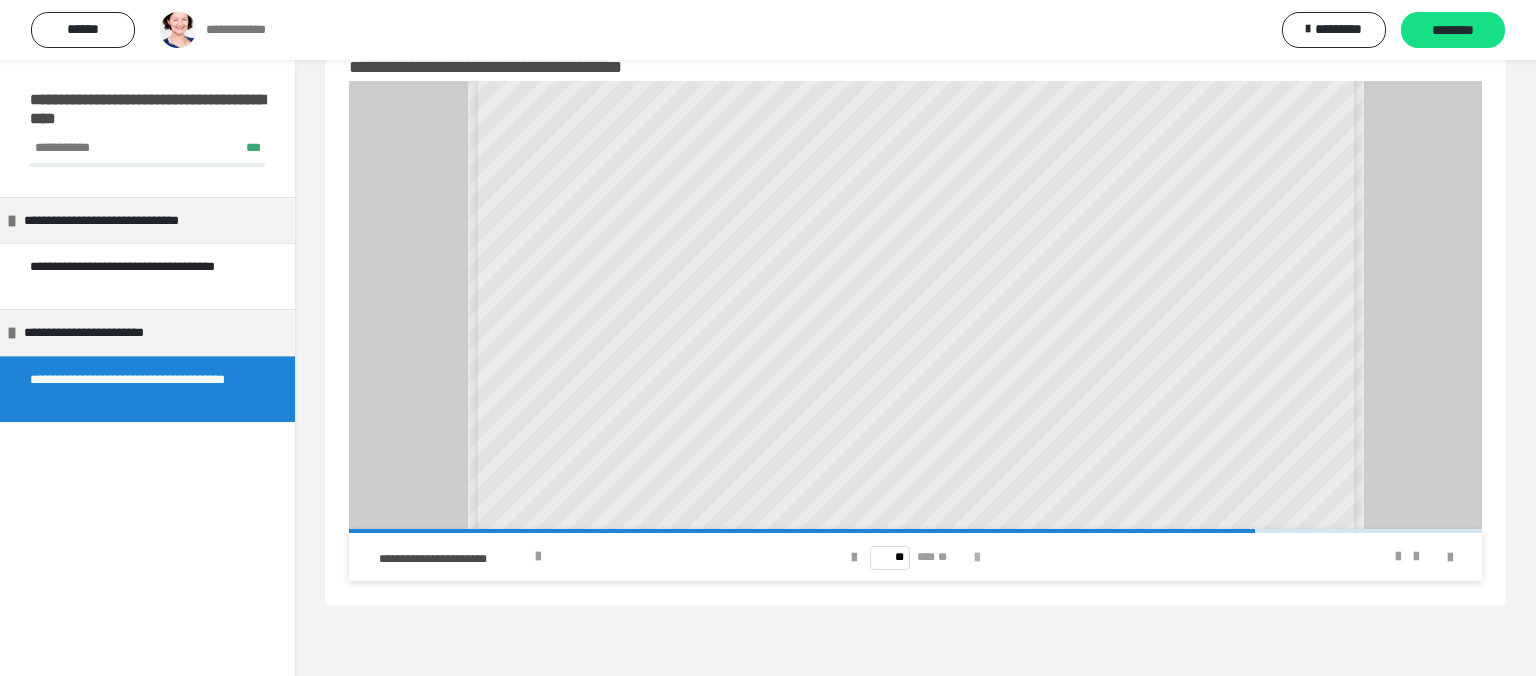 click at bounding box center (977, 558) 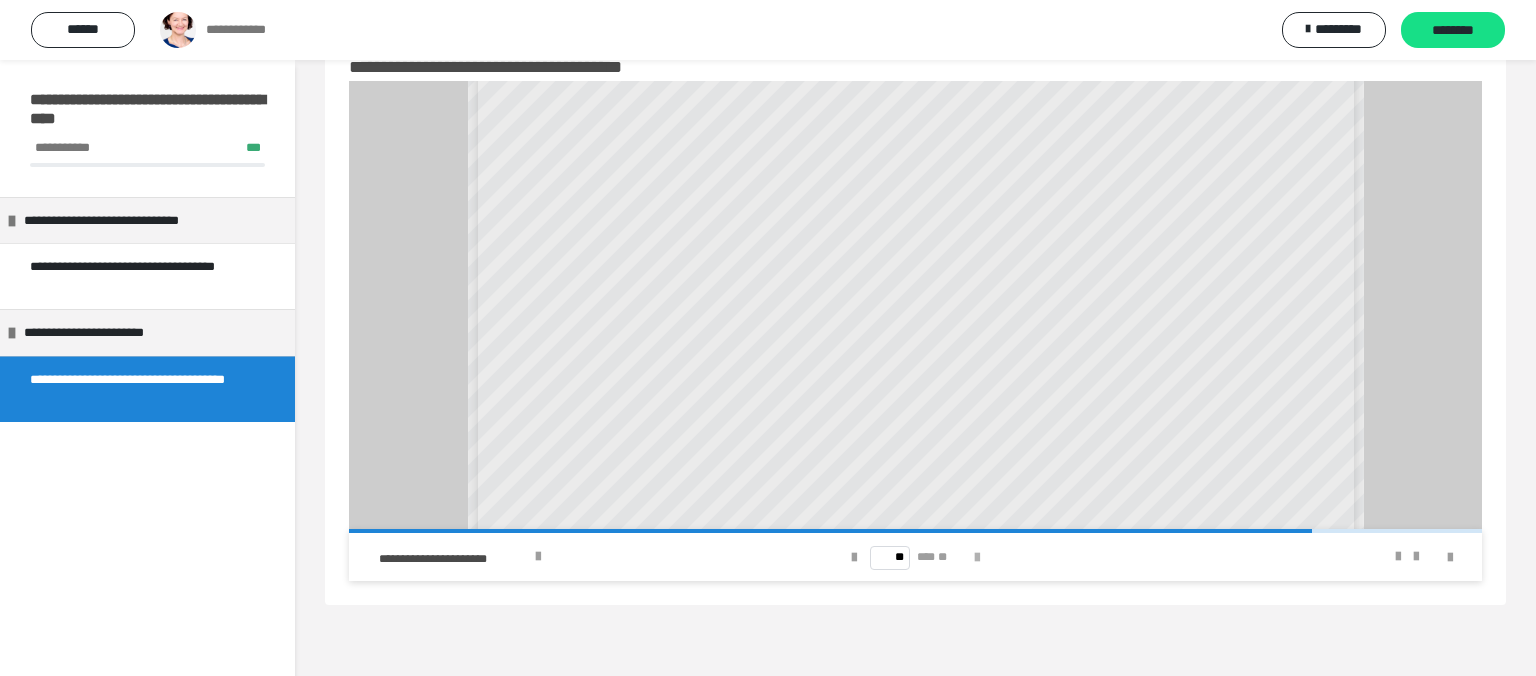 scroll, scrollTop: 0, scrollLeft: 0, axis: both 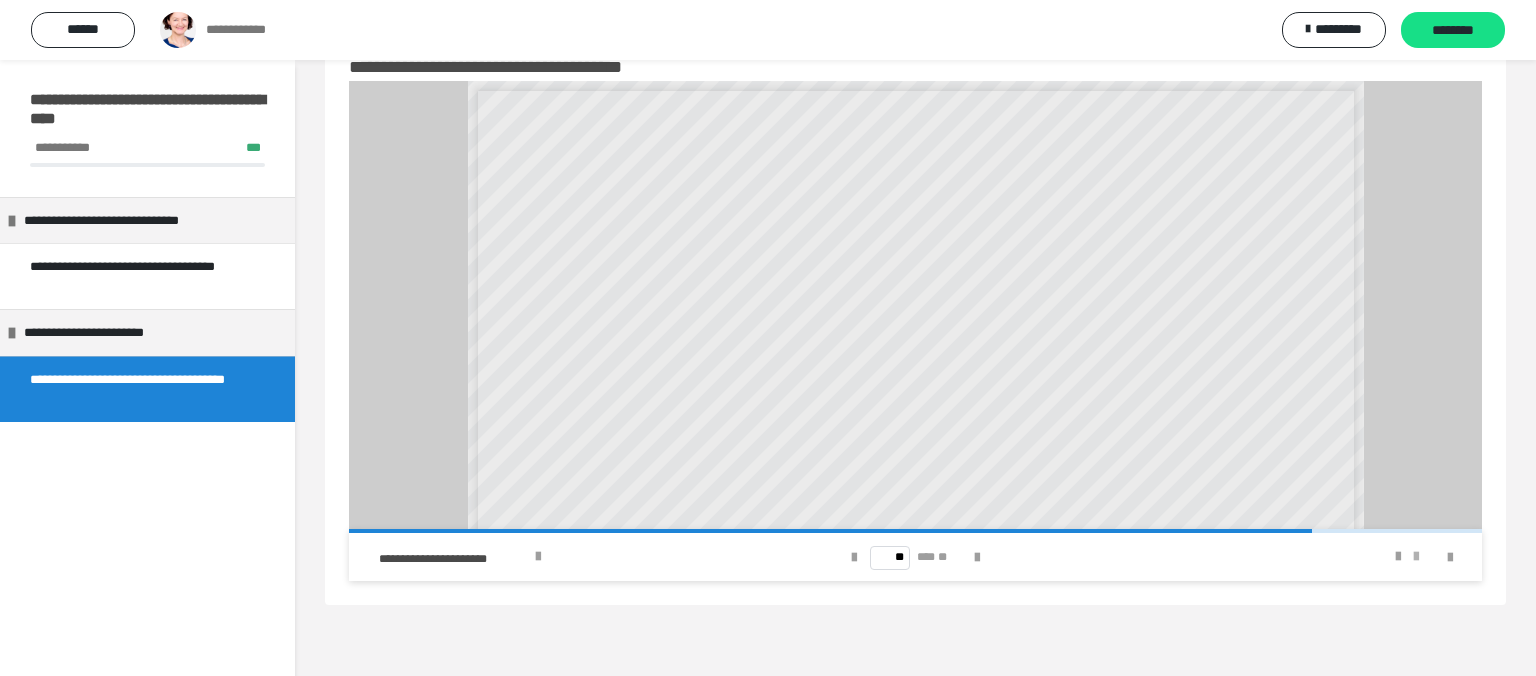 click at bounding box center [1416, 557] 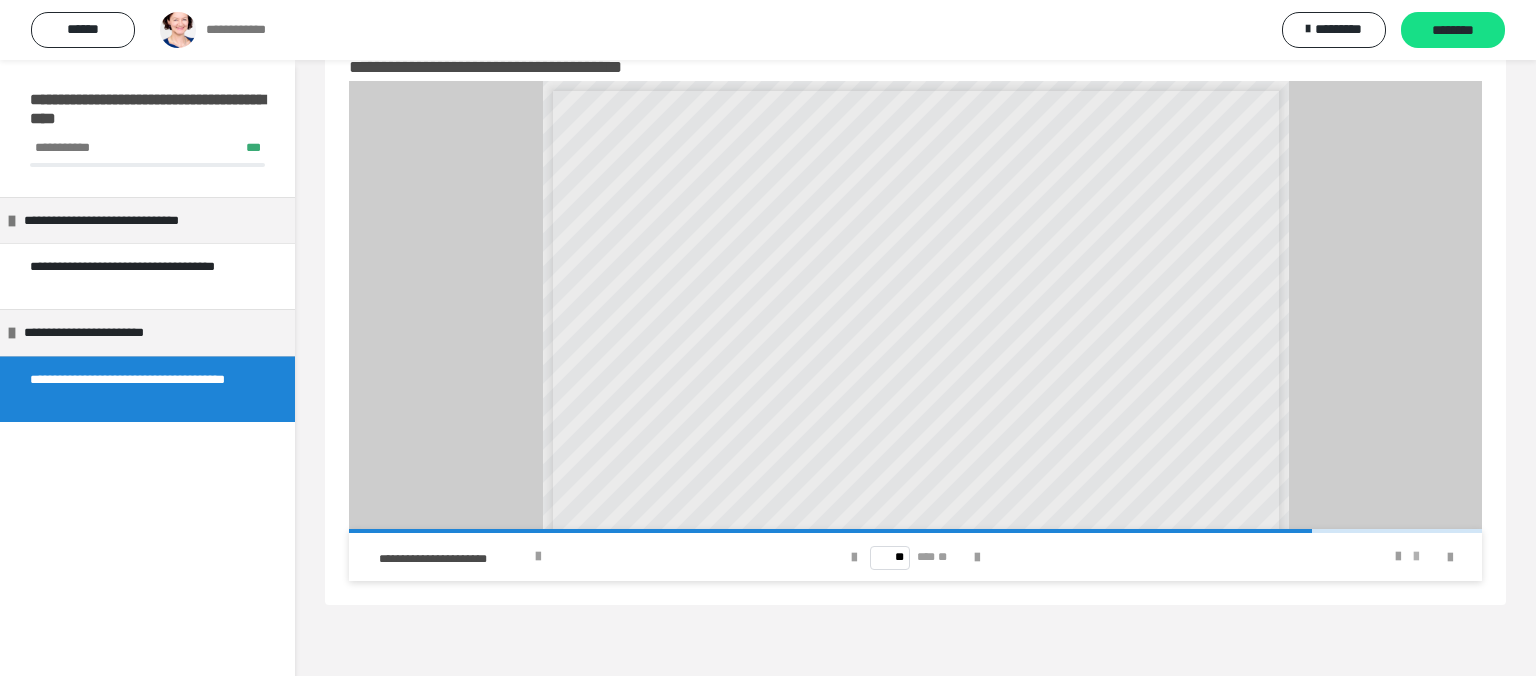 click at bounding box center [1416, 557] 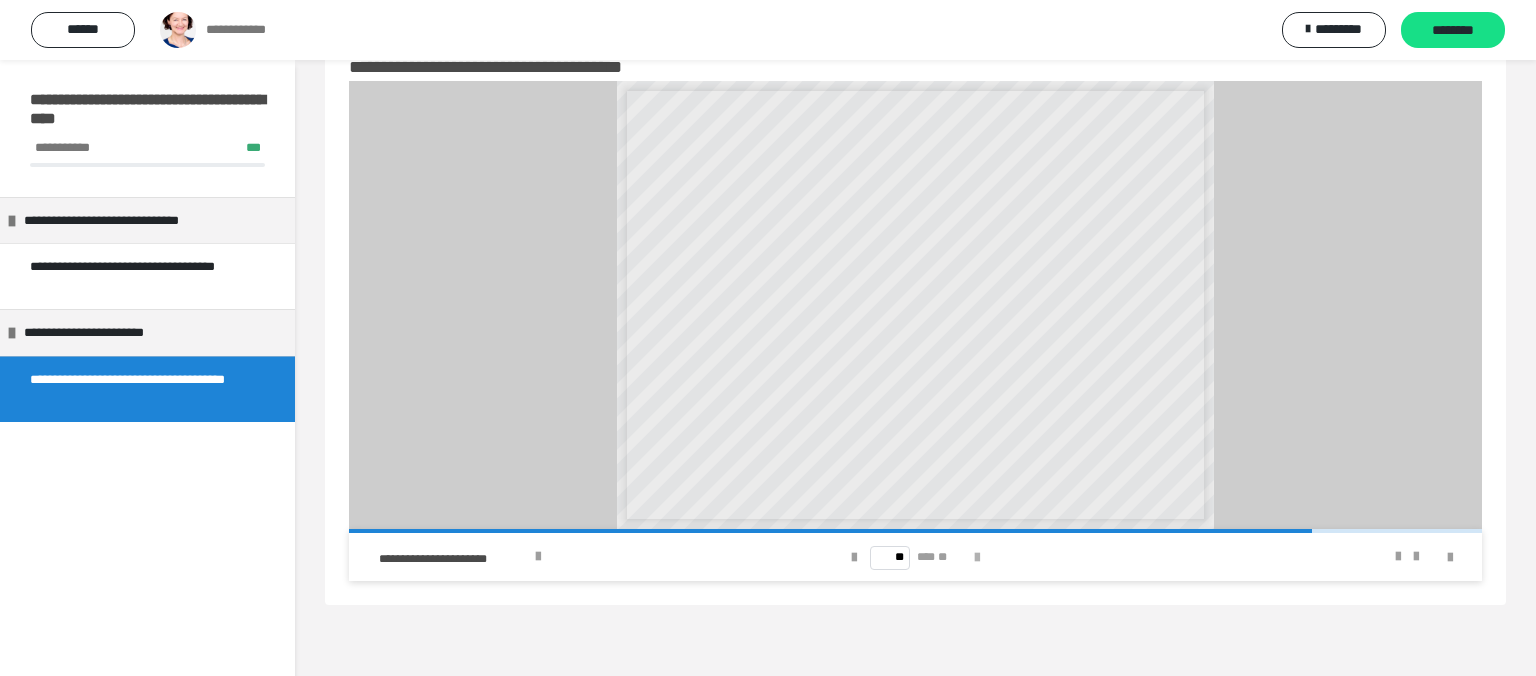 click at bounding box center [977, 558] 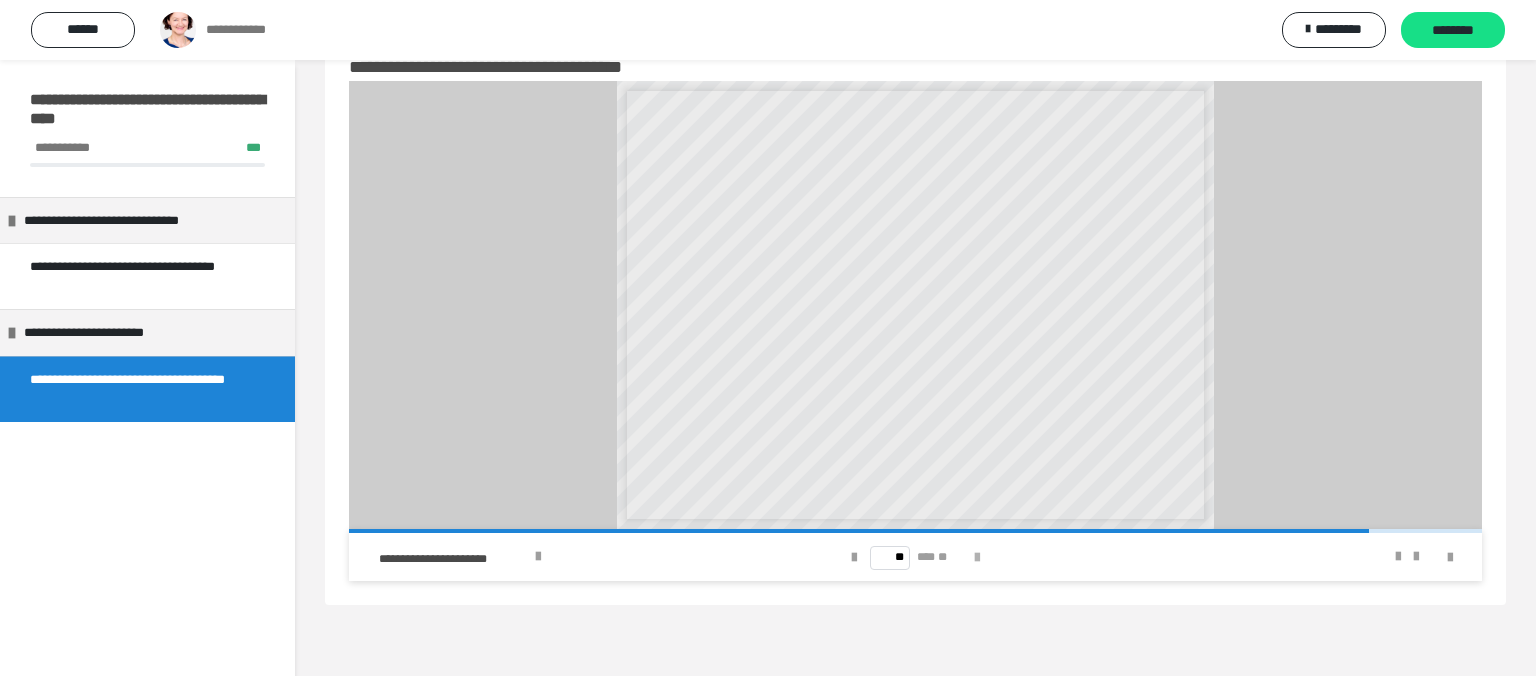 click at bounding box center (977, 558) 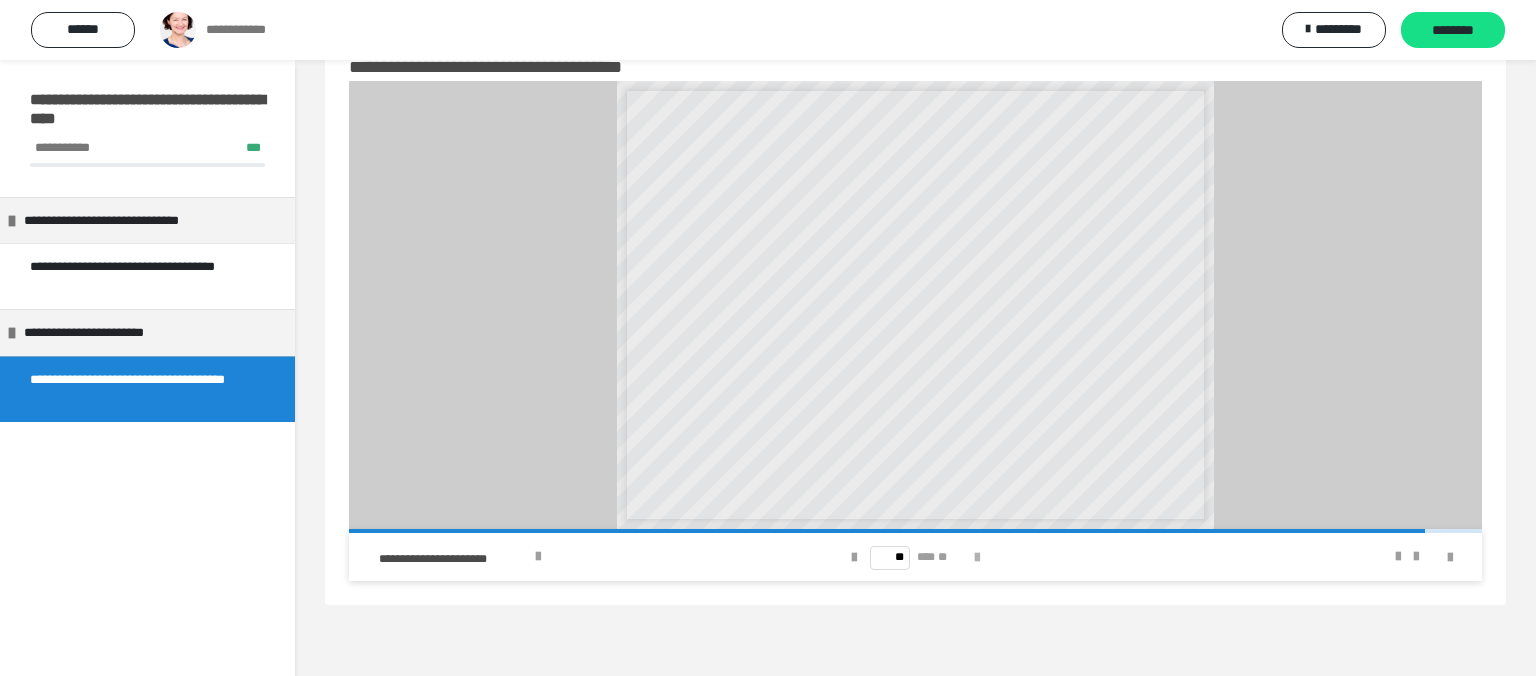 click at bounding box center (977, 558) 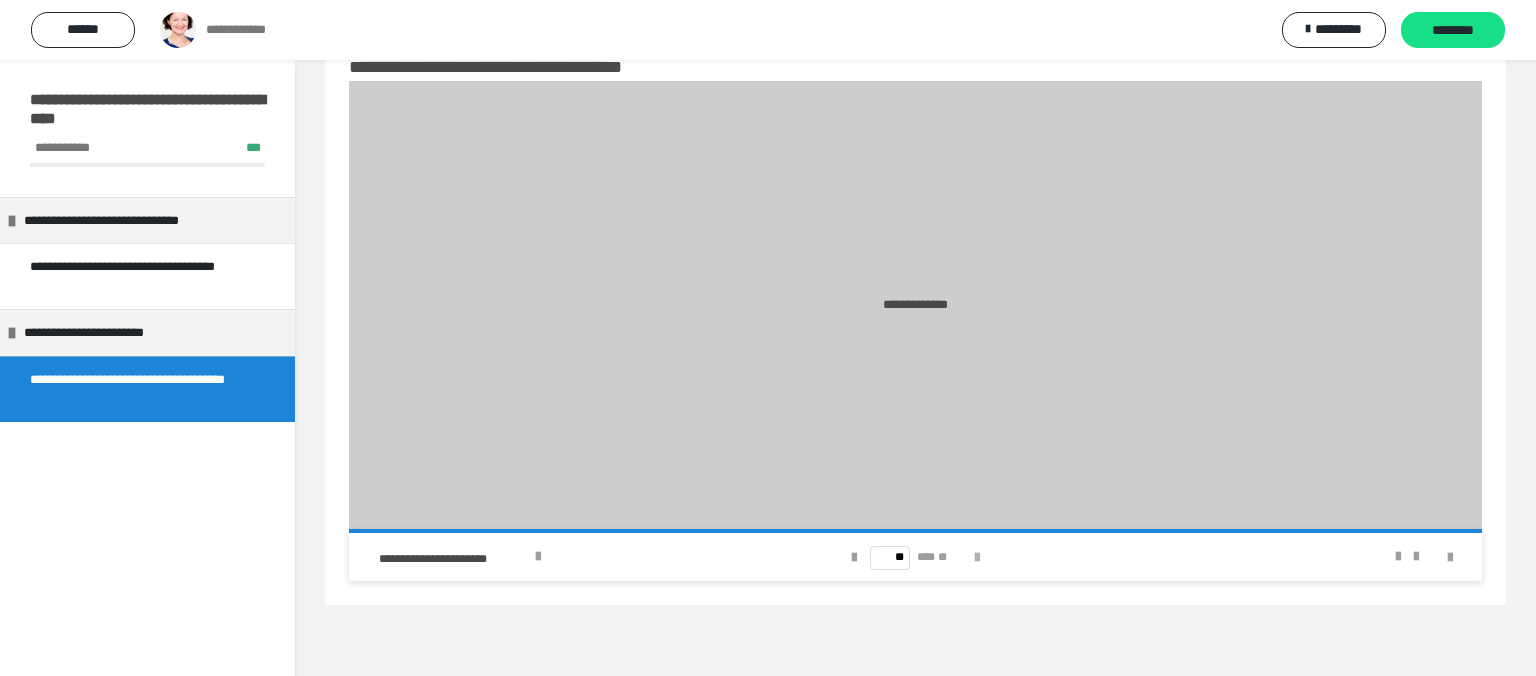 type on "**" 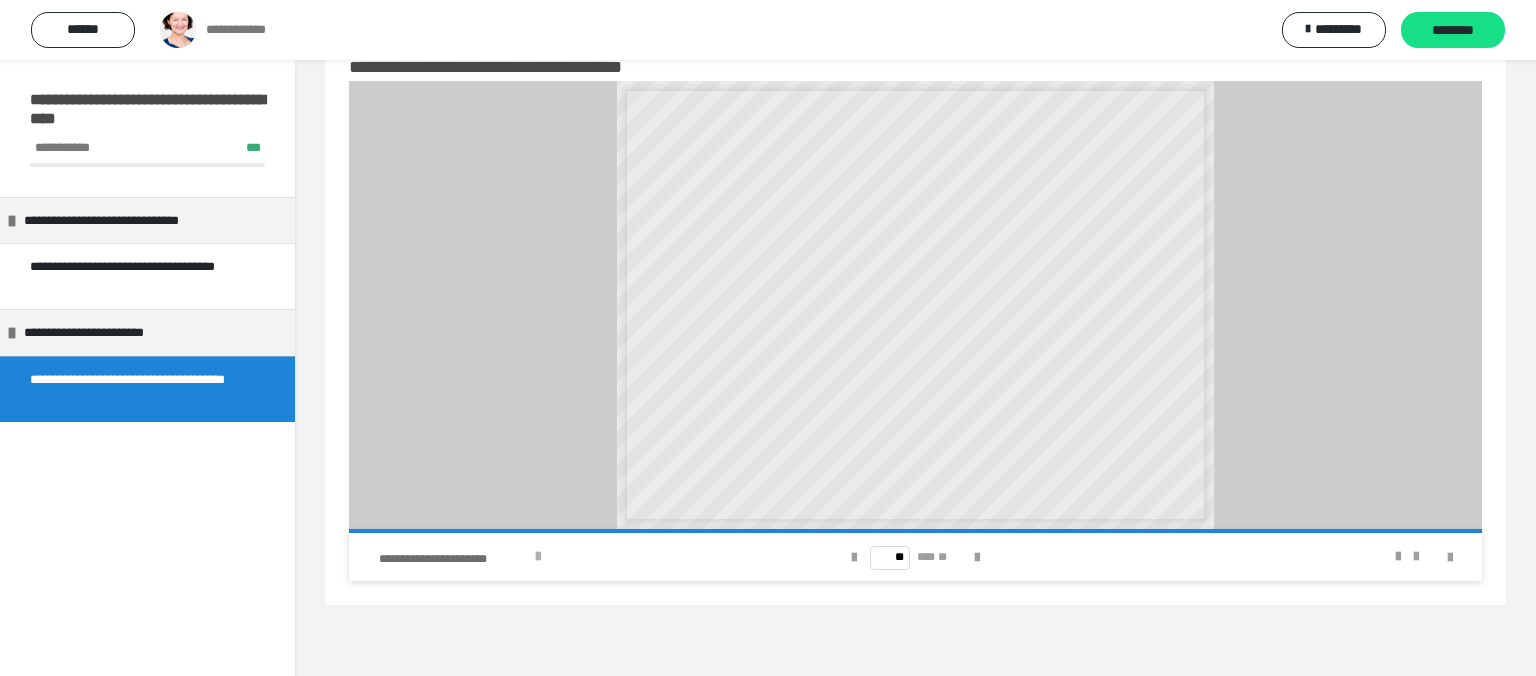 click on "**********" at bounding box center [454, 559] 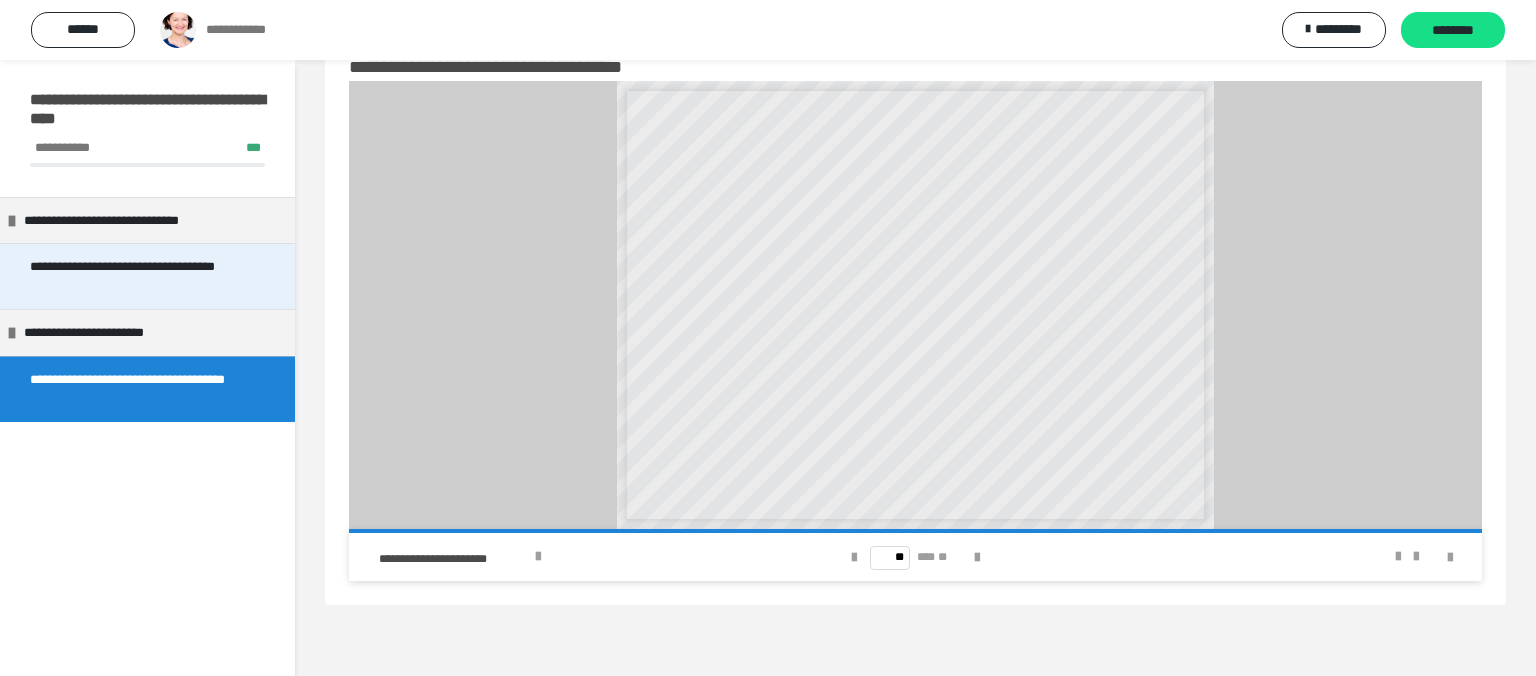 click on "**********" at bounding box center (139, 276) 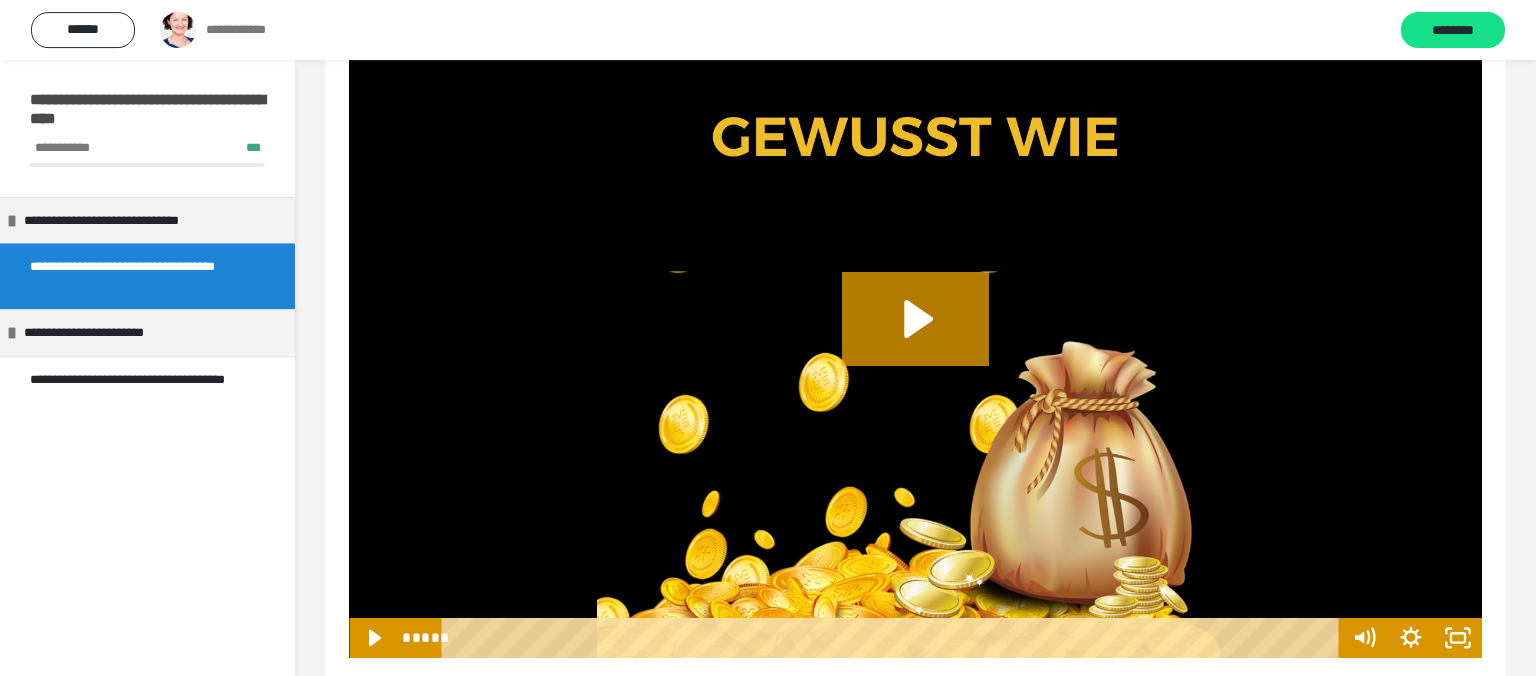 scroll, scrollTop: 888, scrollLeft: 0, axis: vertical 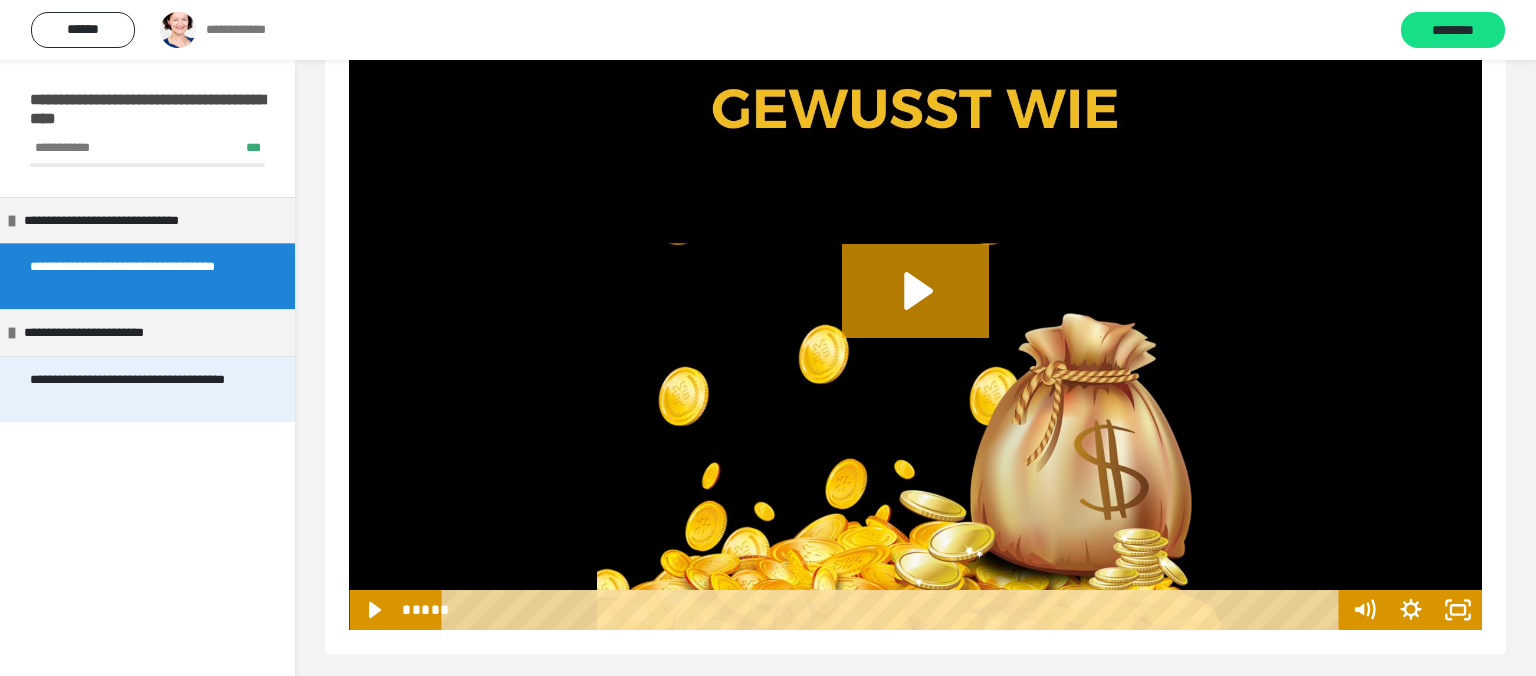 click on "**********" at bounding box center [139, 389] 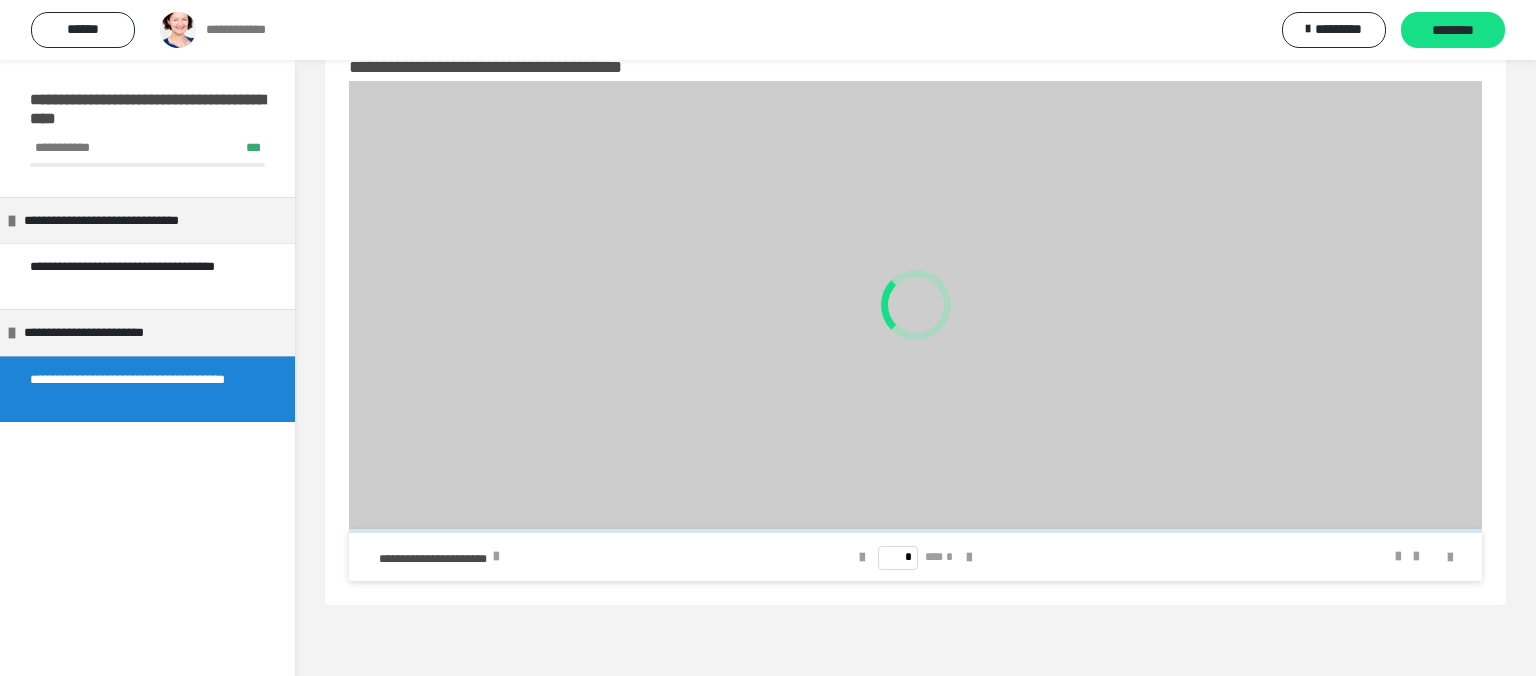 scroll, scrollTop: 60, scrollLeft: 0, axis: vertical 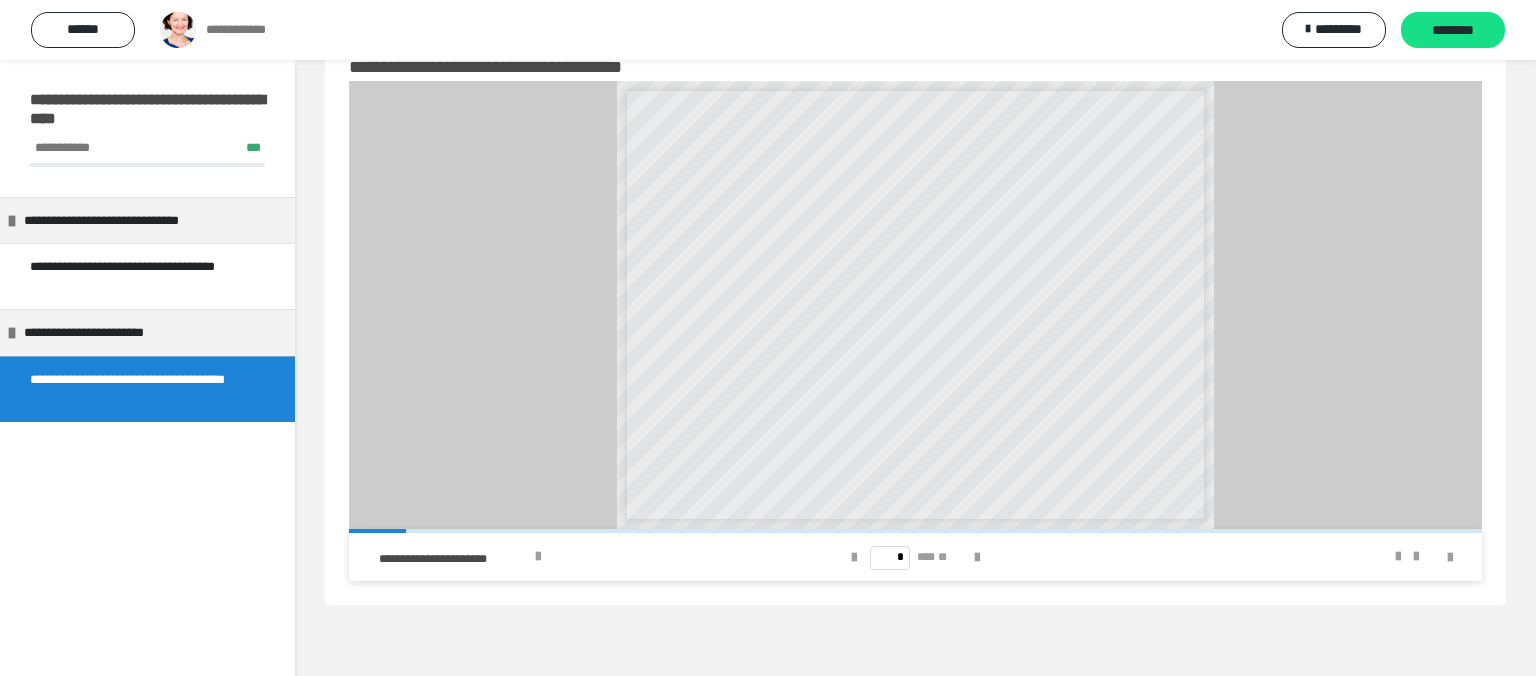 click on "**" at bounding box center [942, 557] 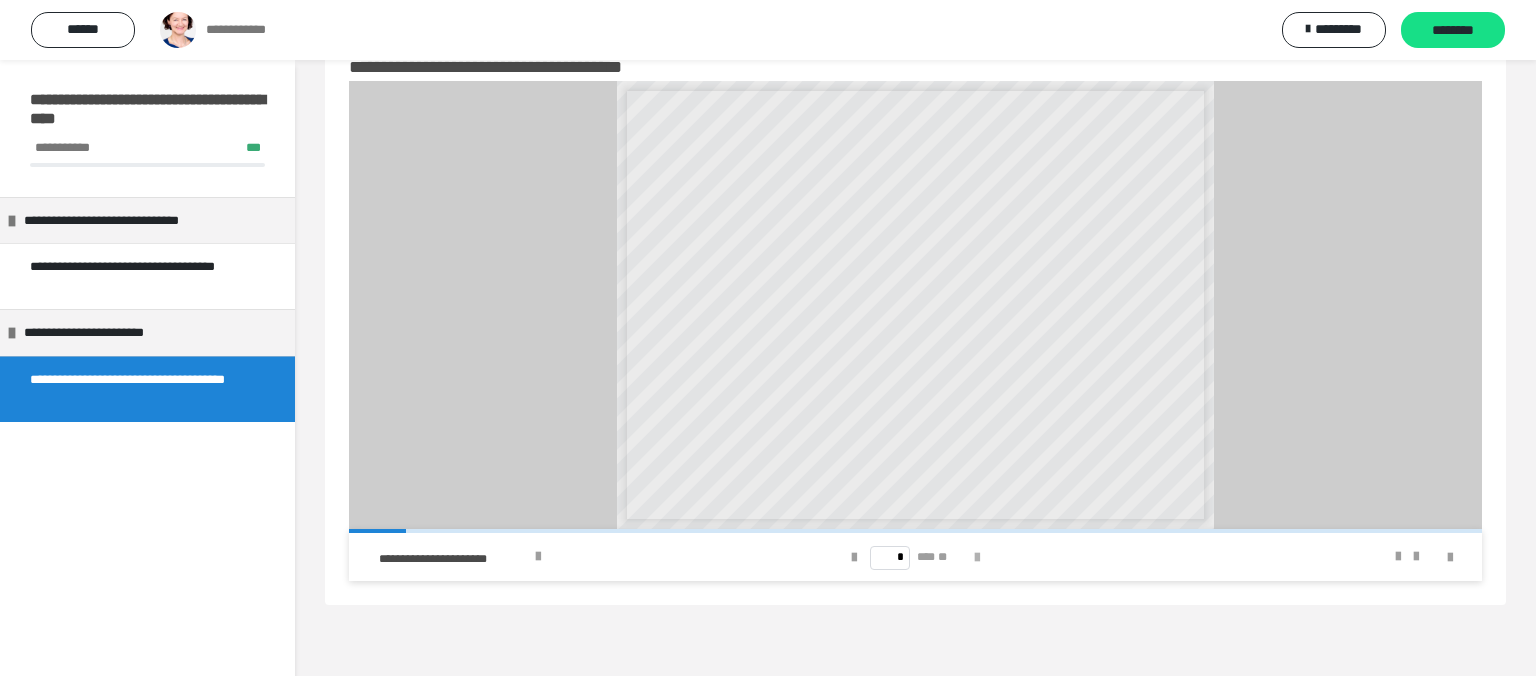 click at bounding box center [977, 558] 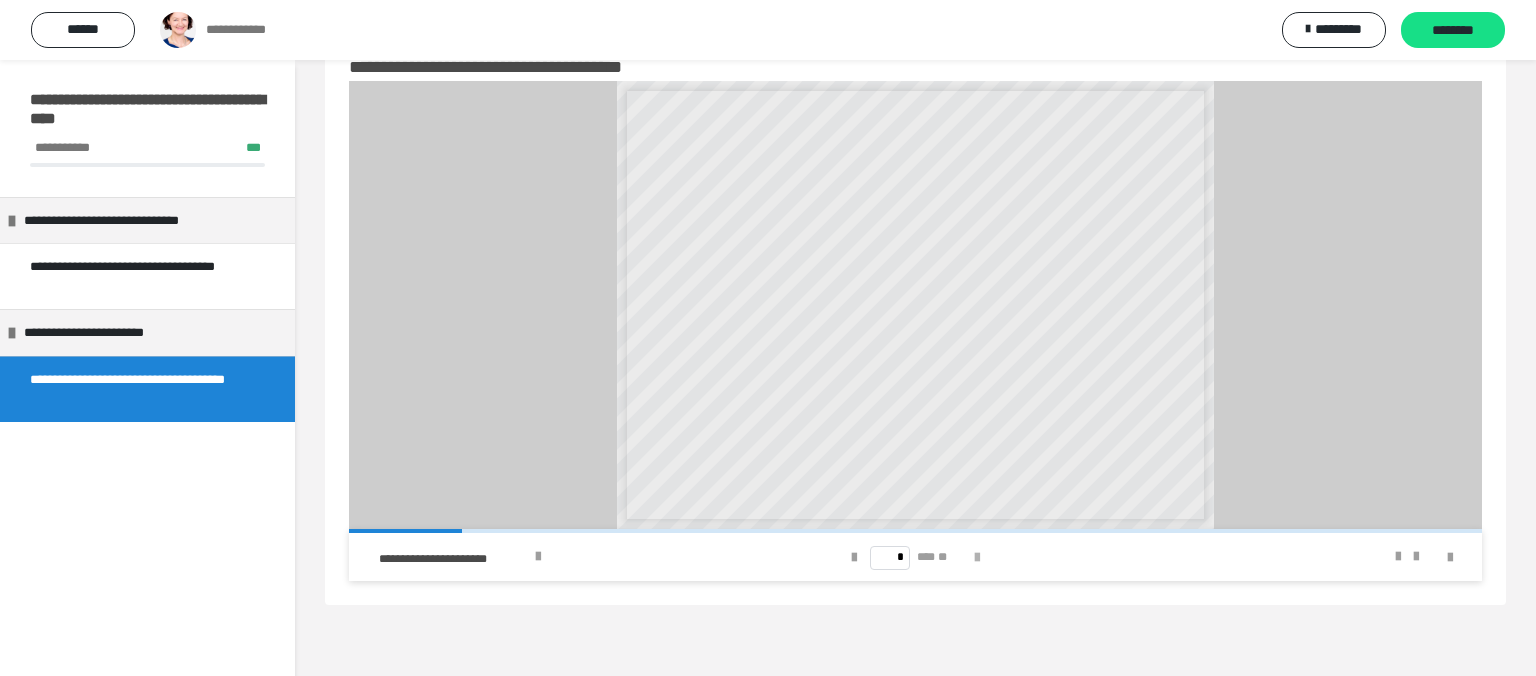 click at bounding box center (977, 558) 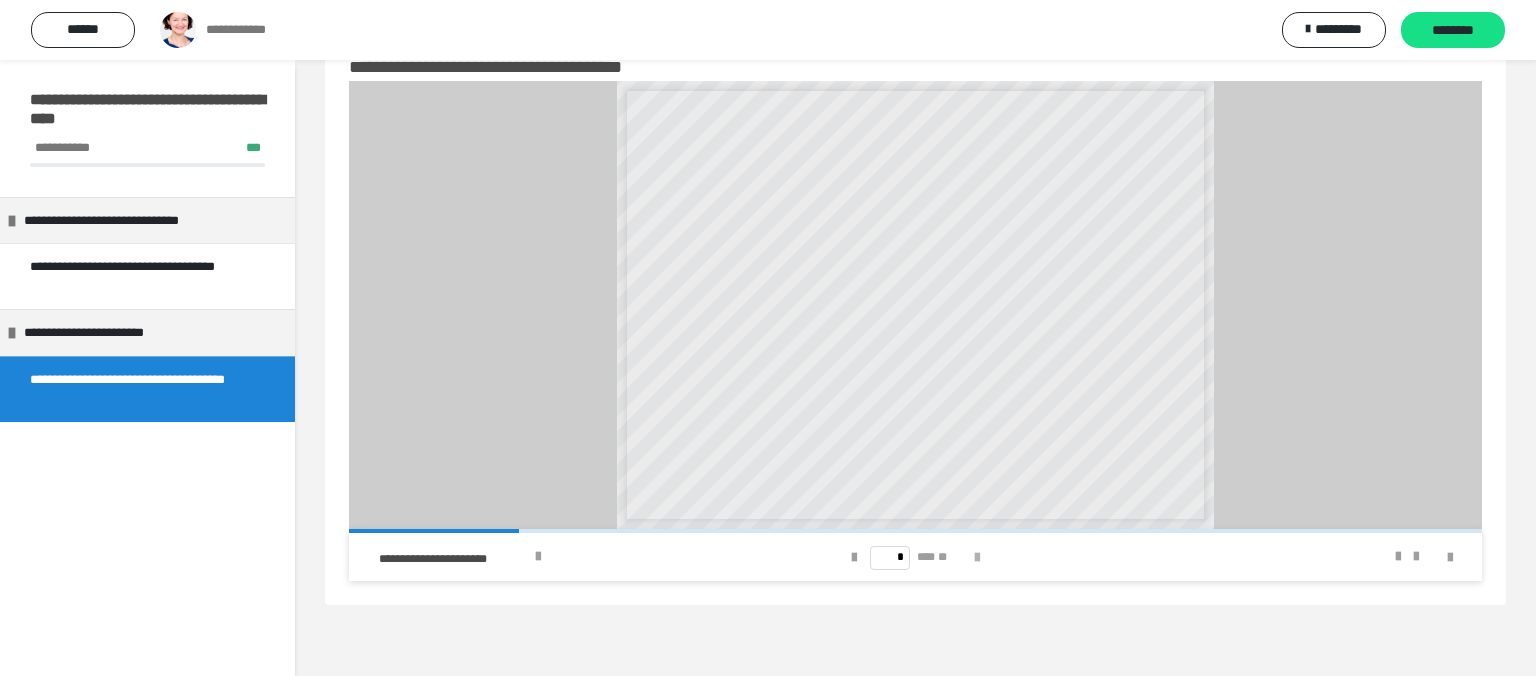 click at bounding box center [977, 558] 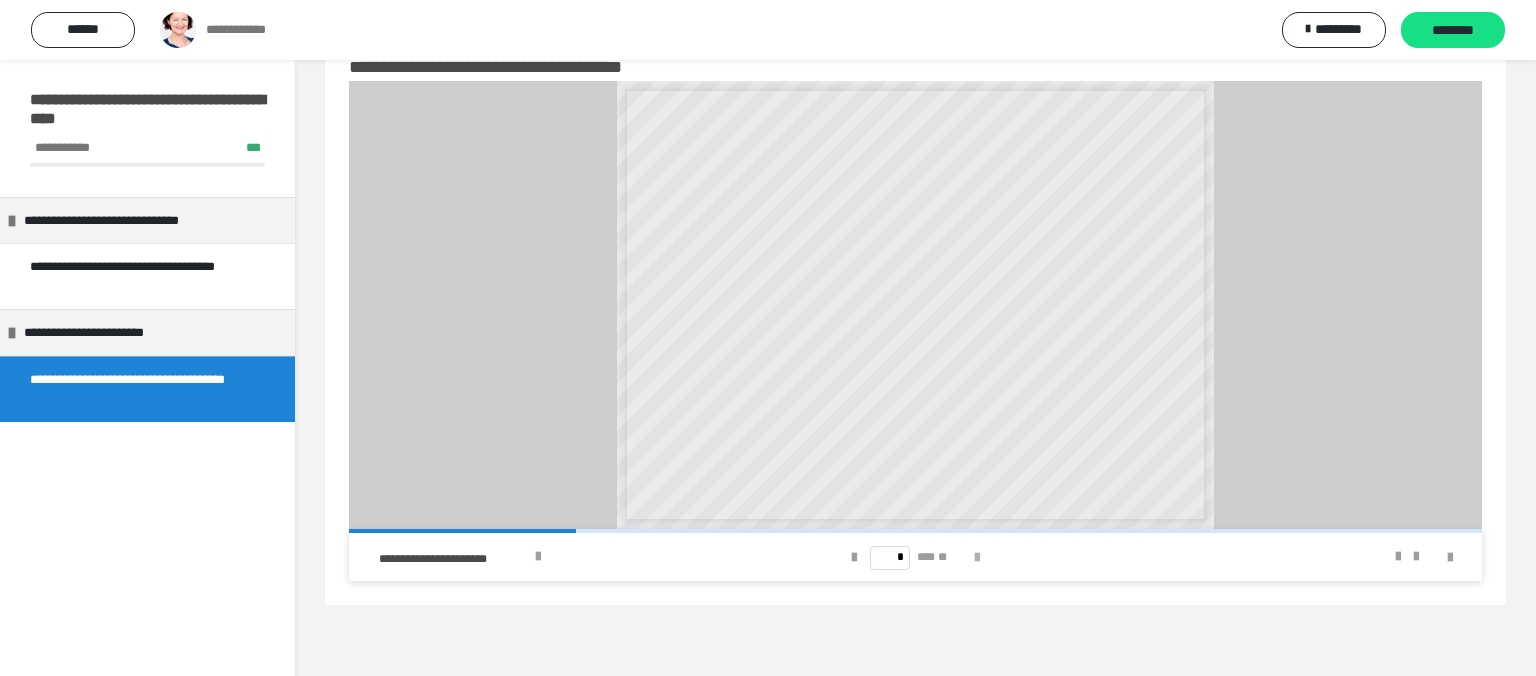 click at bounding box center [977, 558] 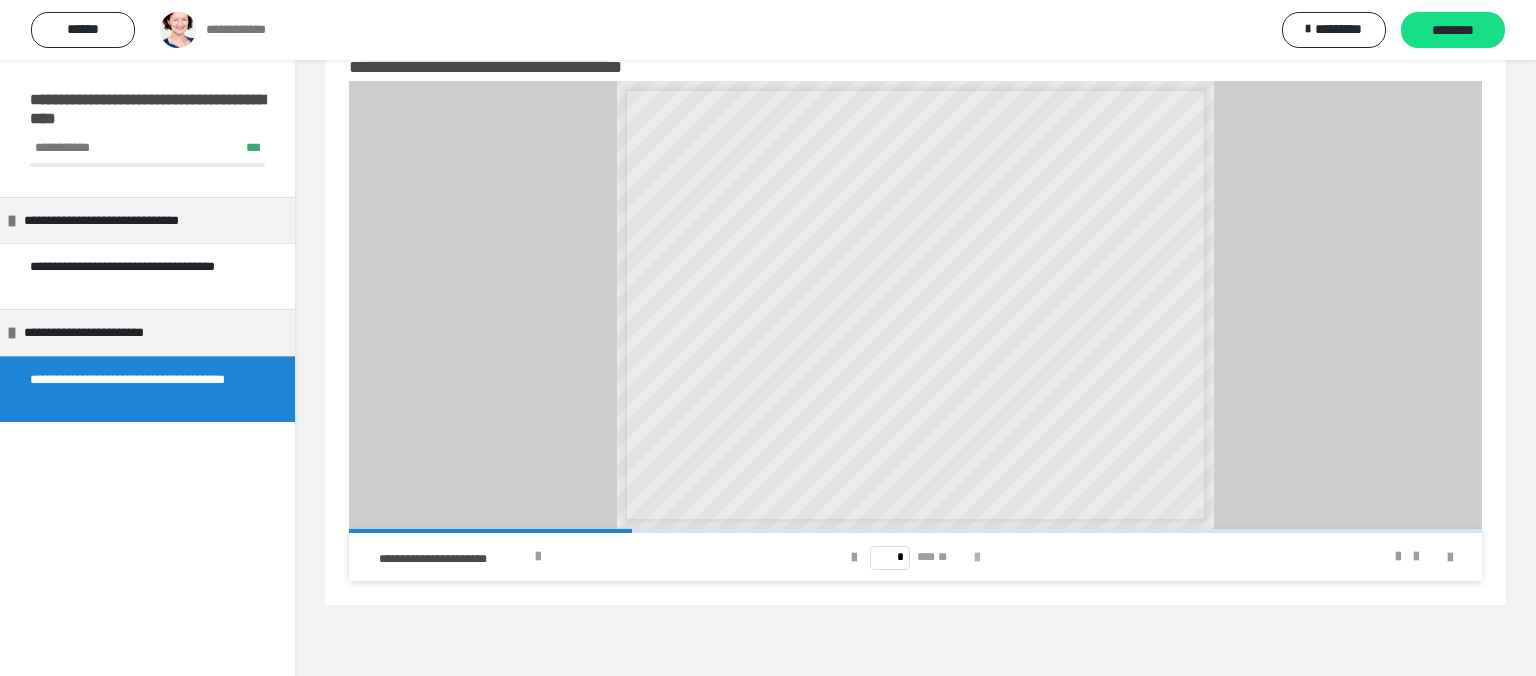 click at bounding box center (977, 558) 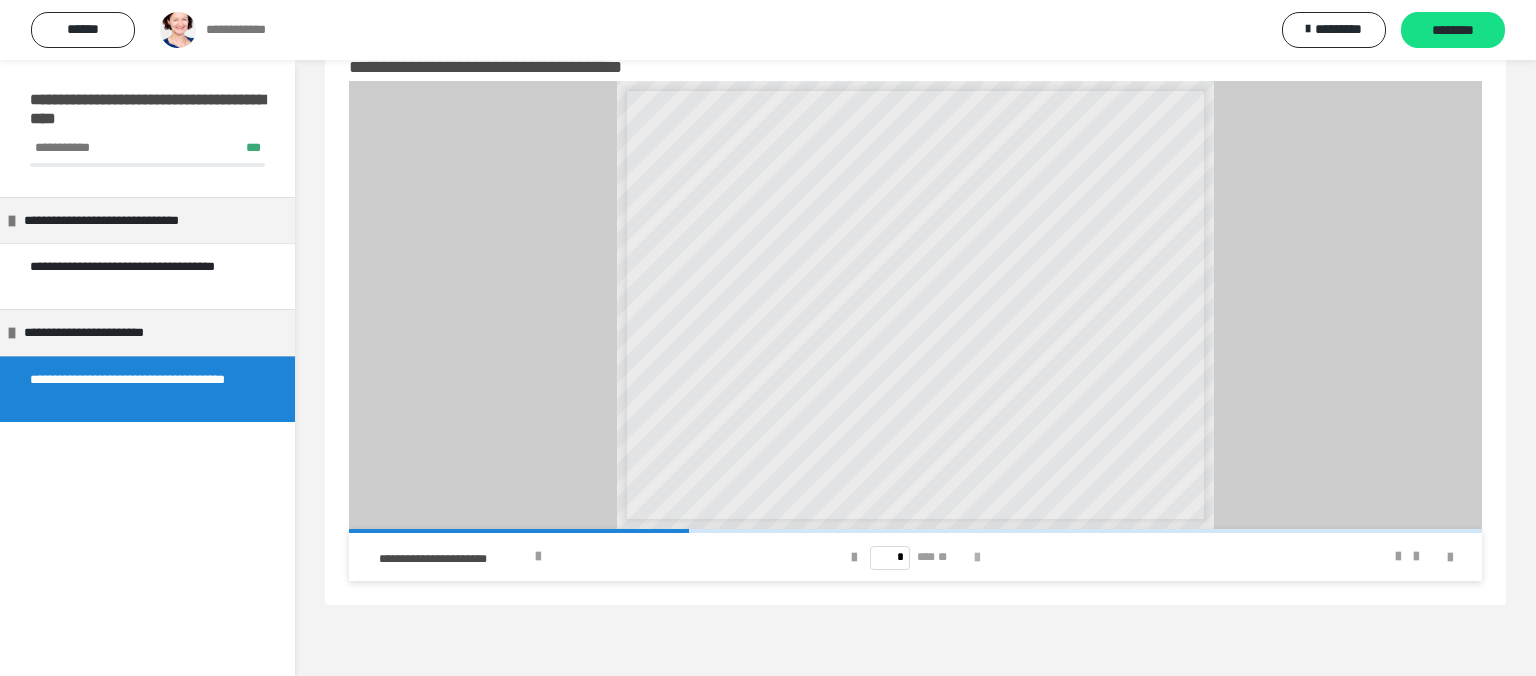 click at bounding box center [977, 558] 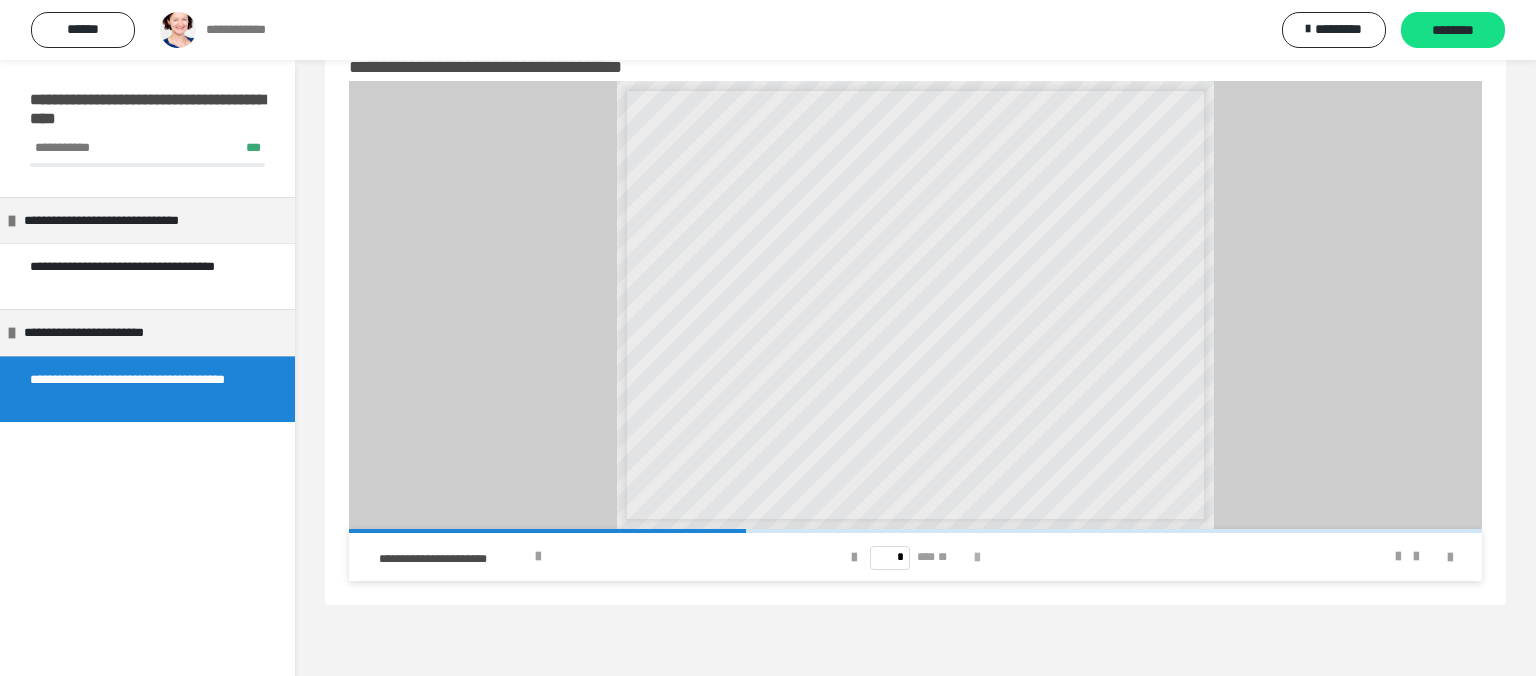 click at bounding box center (977, 558) 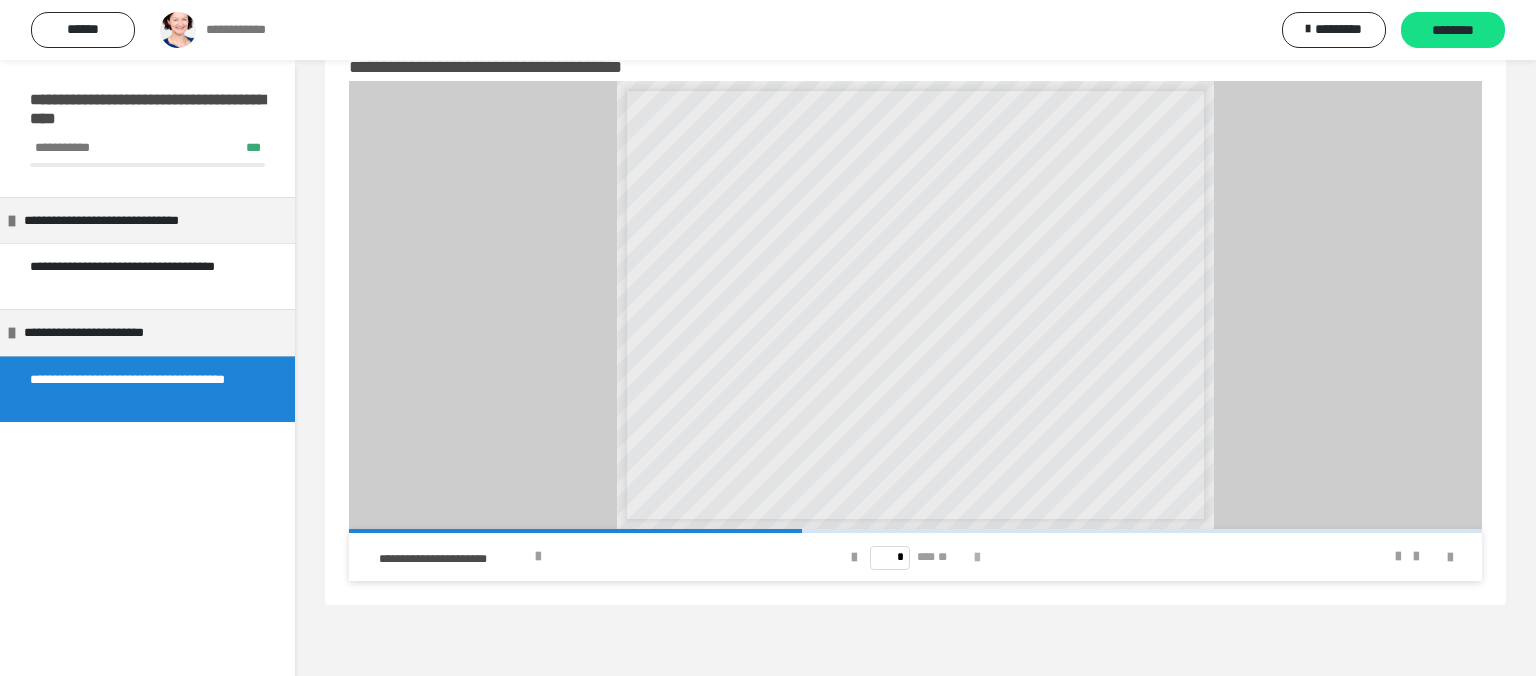 click at bounding box center (977, 558) 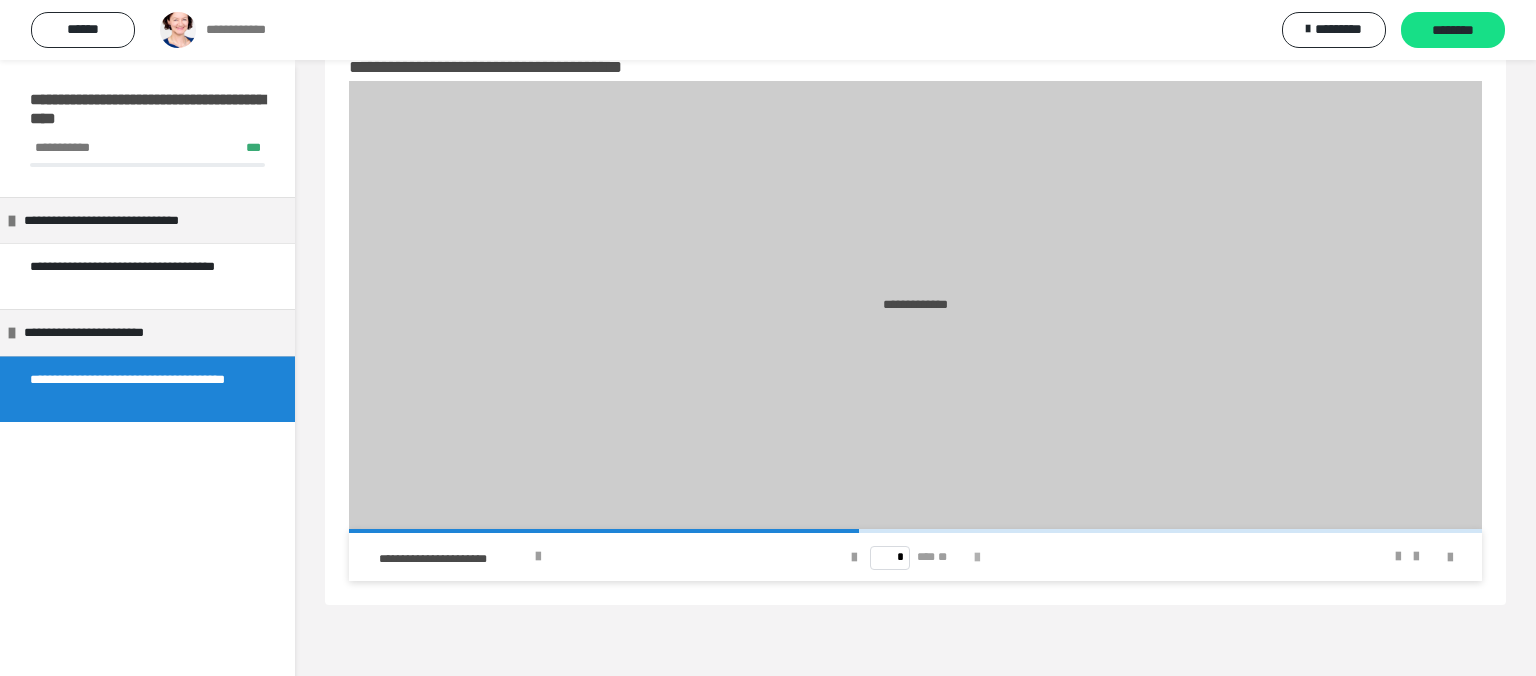click at bounding box center (977, 558) 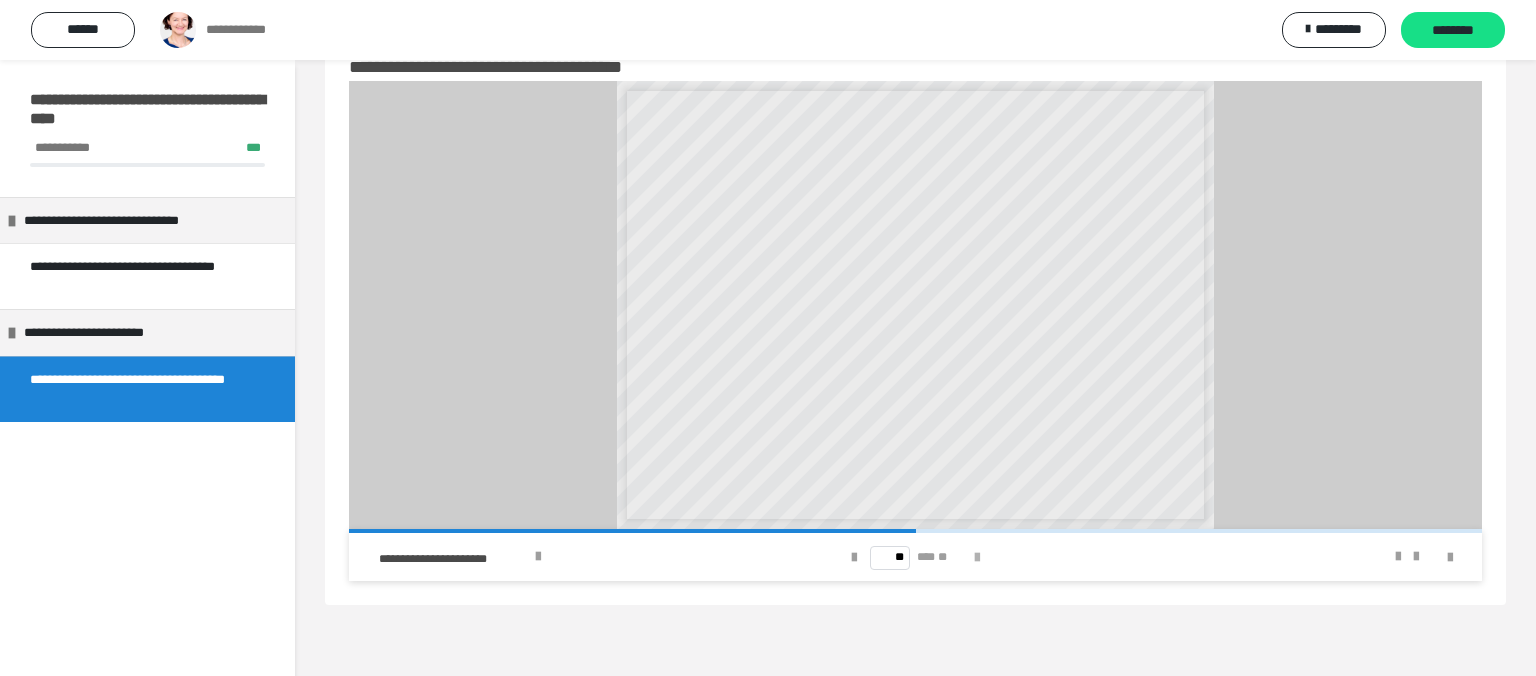 click at bounding box center [977, 558] 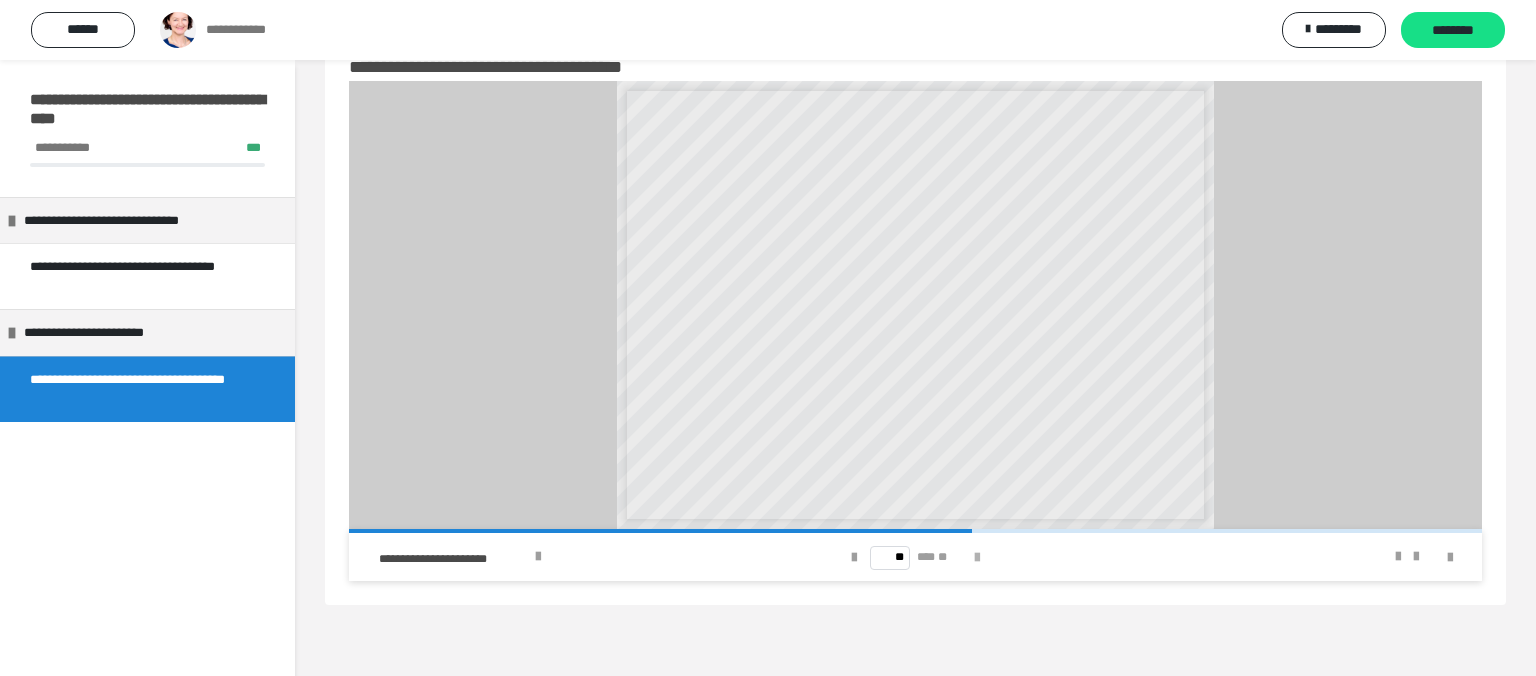 click at bounding box center [977, 558] 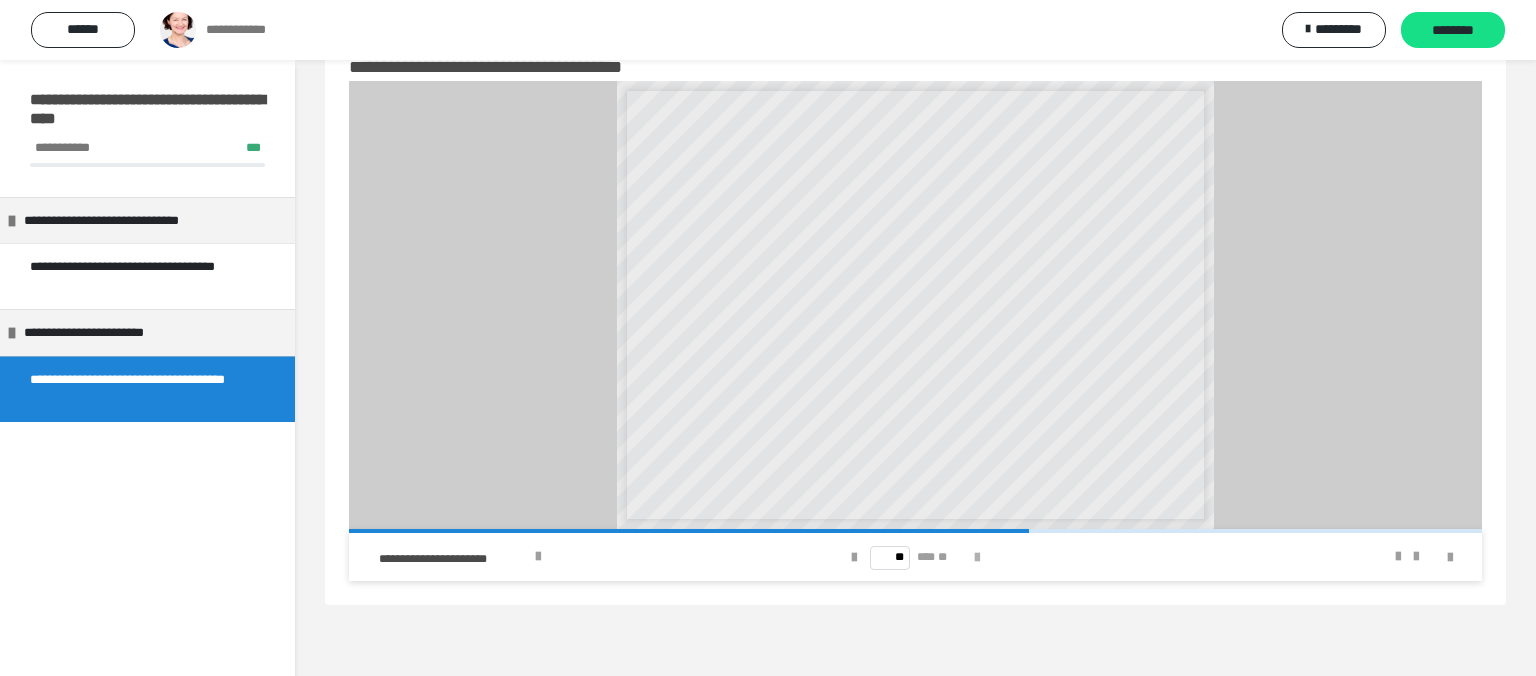 click at bounding box center [977, 558] 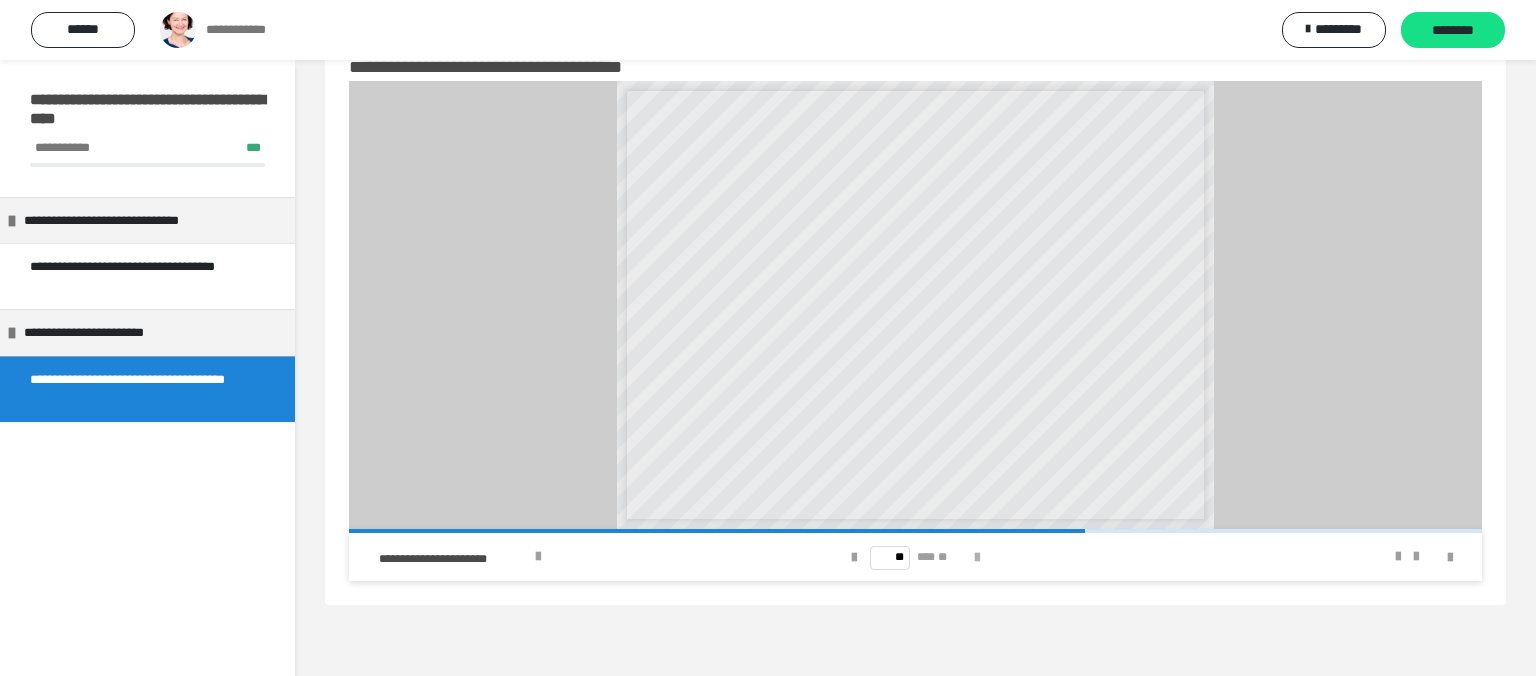click at bounding box center [977, 558] 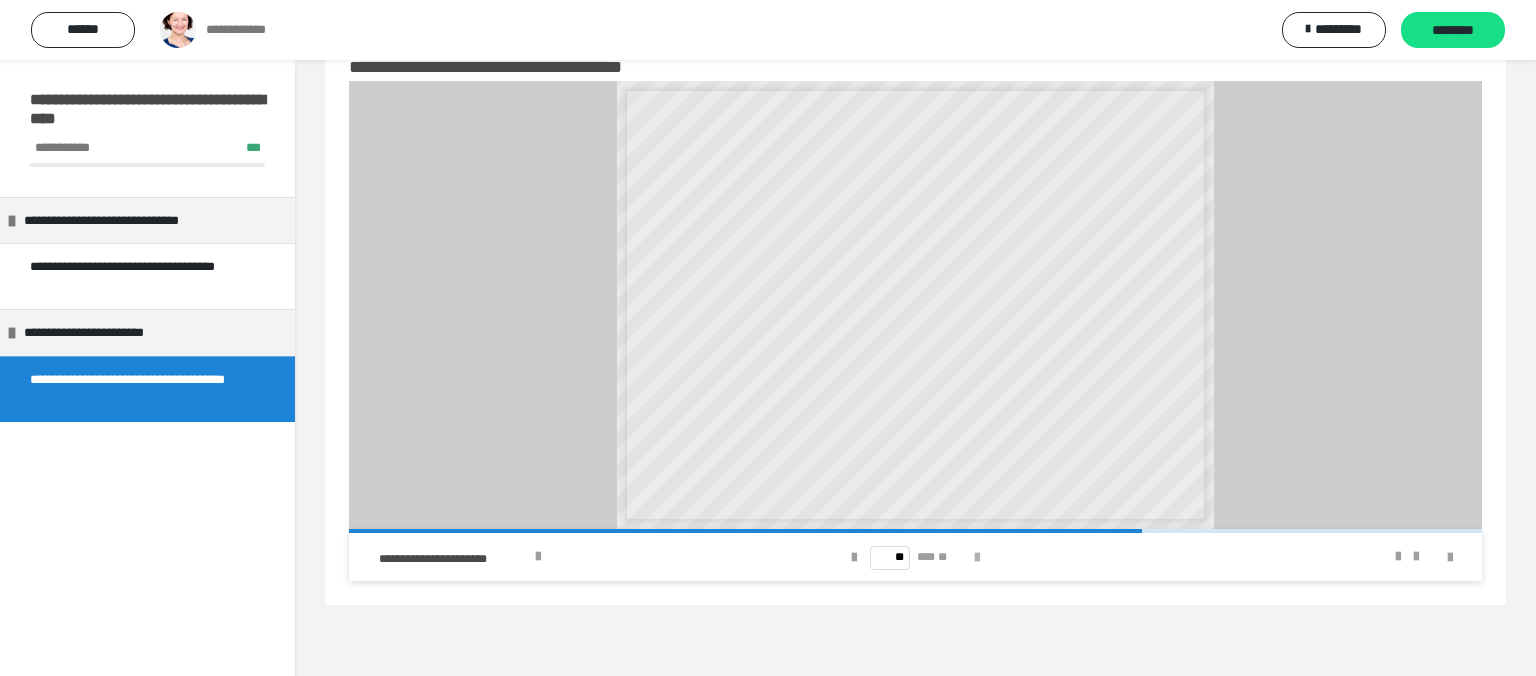 click at bounding box center (977, 558) 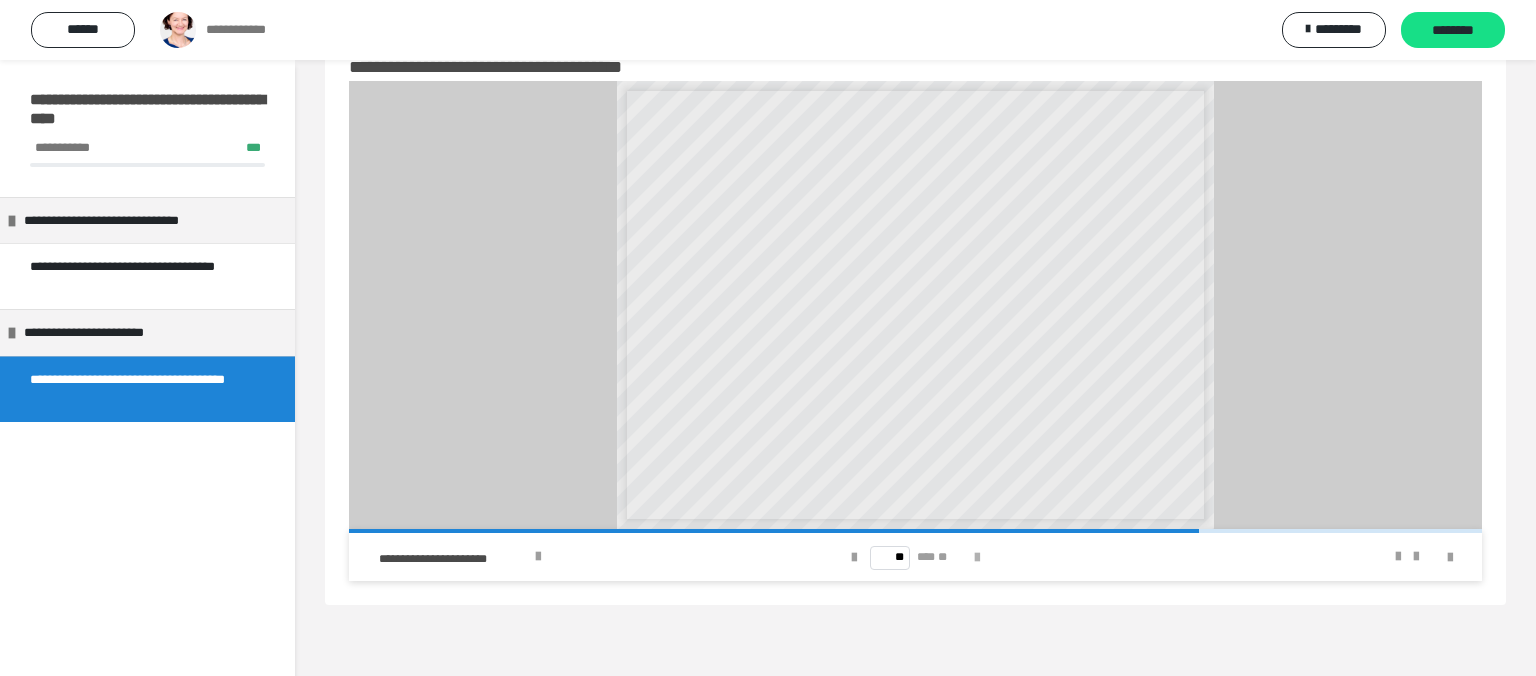 click at bounding box center [977, 558] 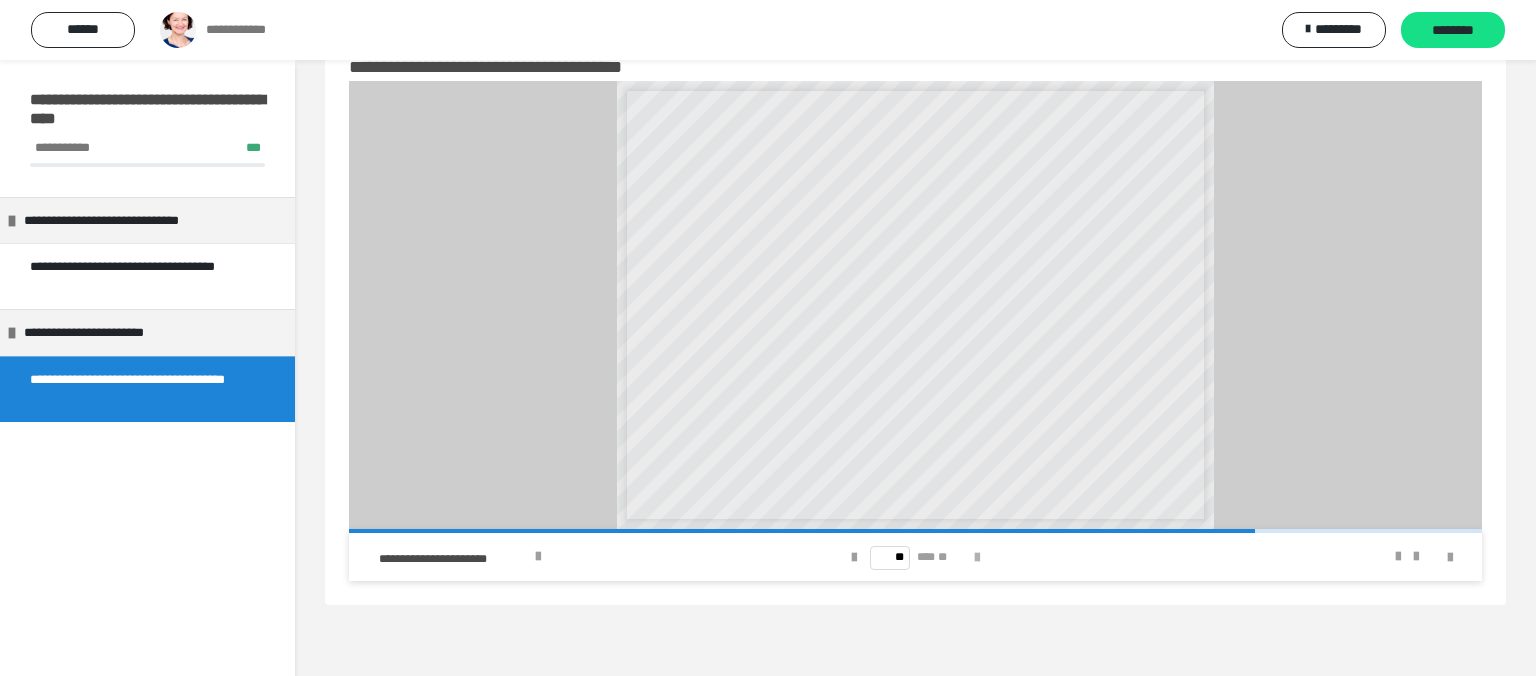 click at bounding box center (977, 558) 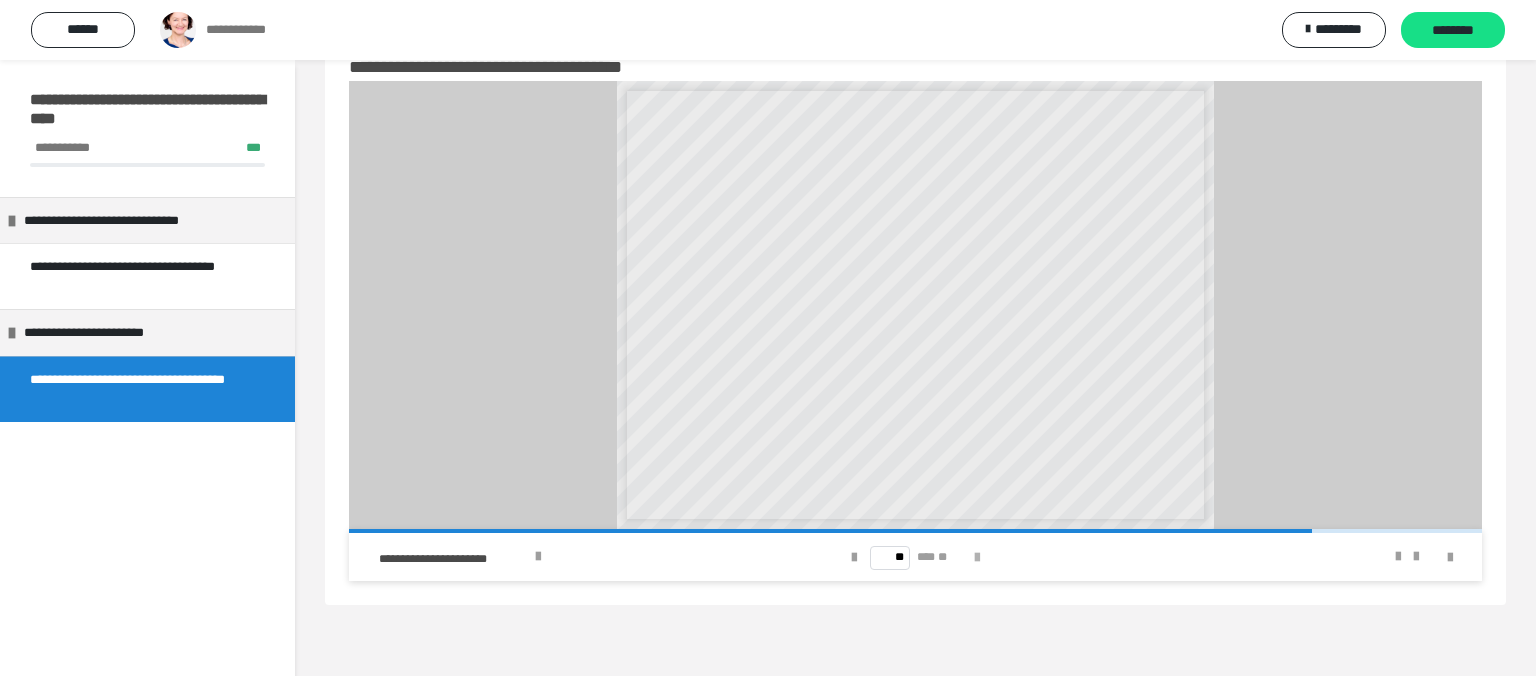 click at bounding box center [977, 558] 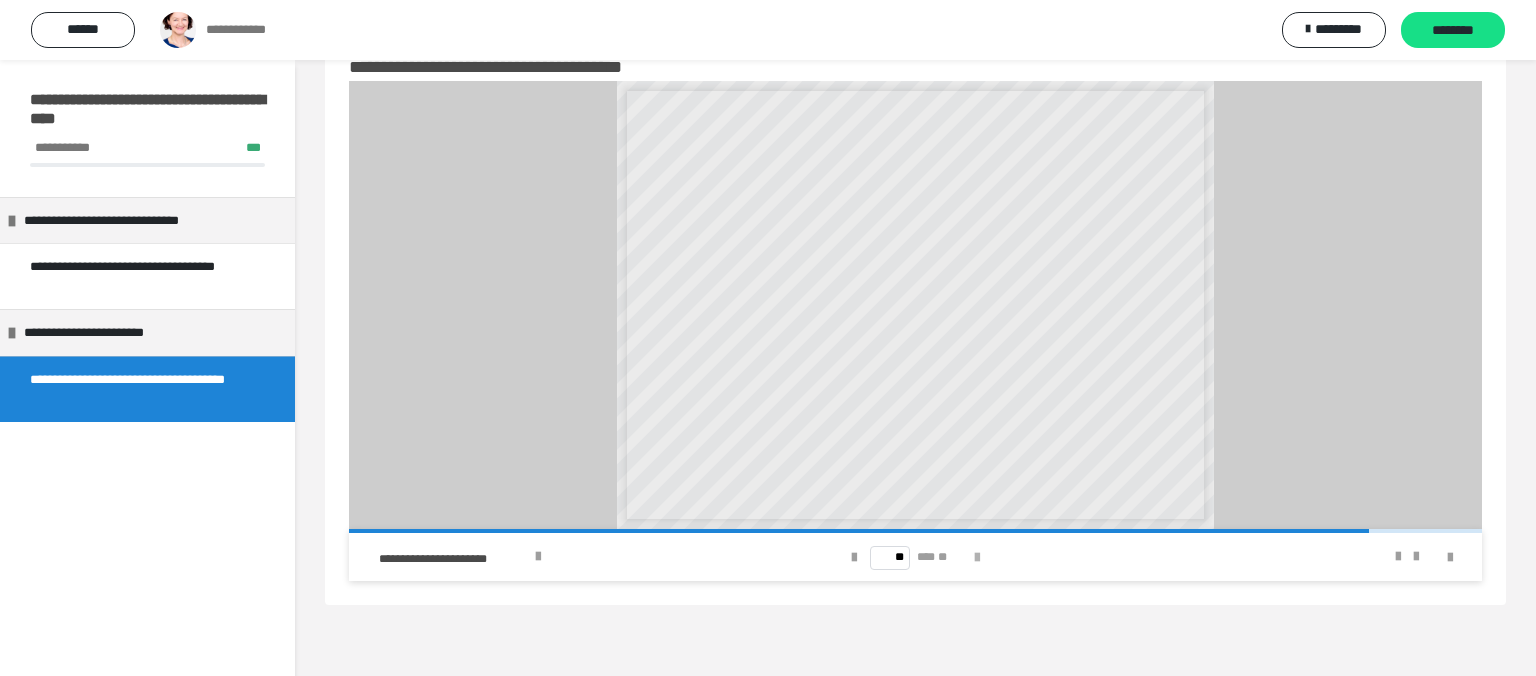 click at bounding box center (977, 558) 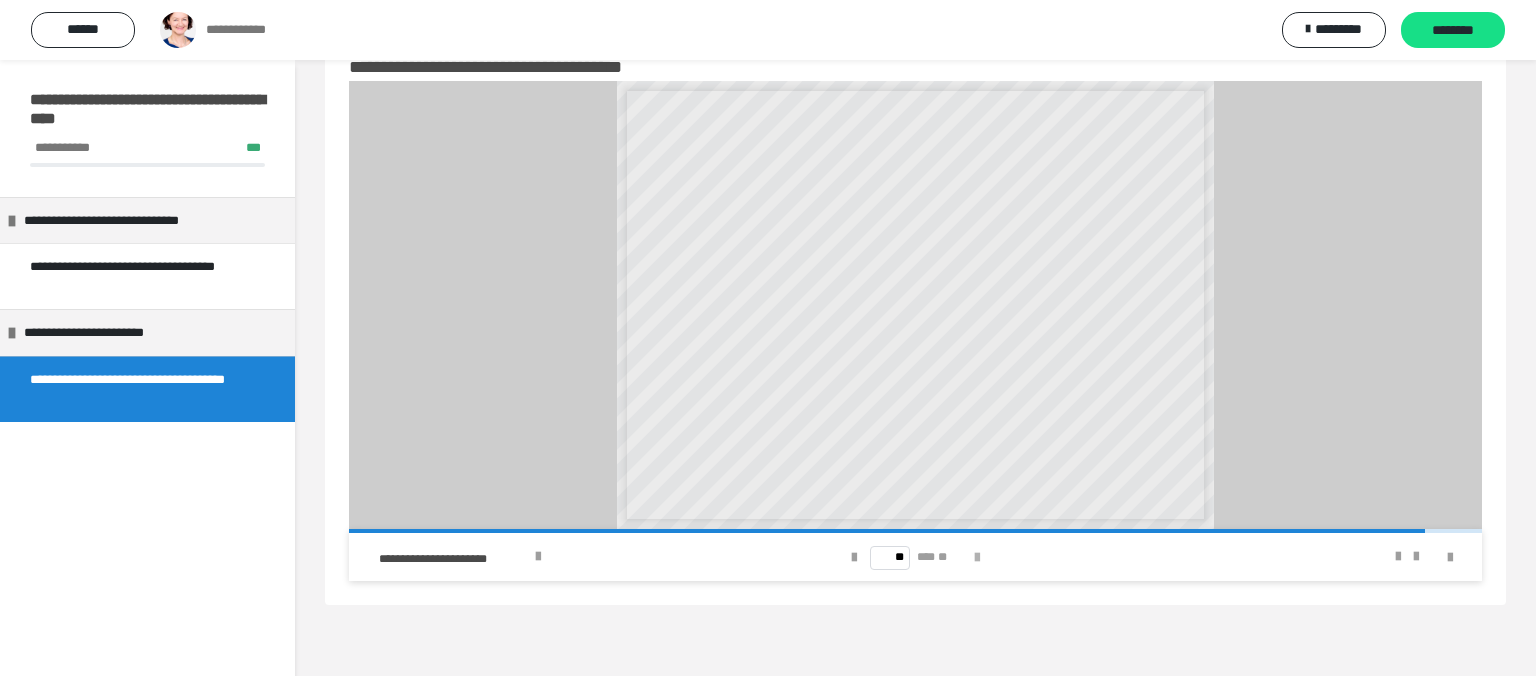 click at bounding box center (977, 558) 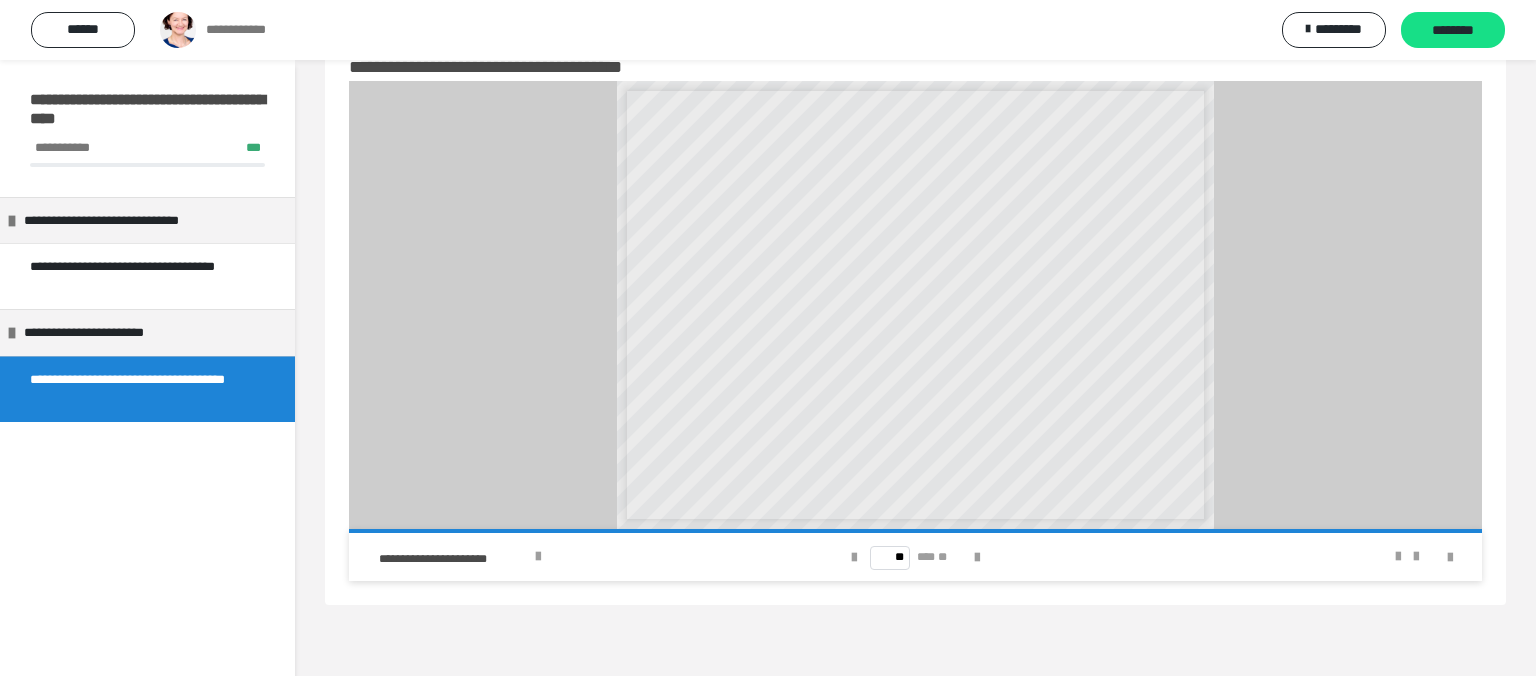 drag, startPoint x: 1492, startPoint y: 275, endPoint x: 1515, endPoint y: 474, distance: 200.32474 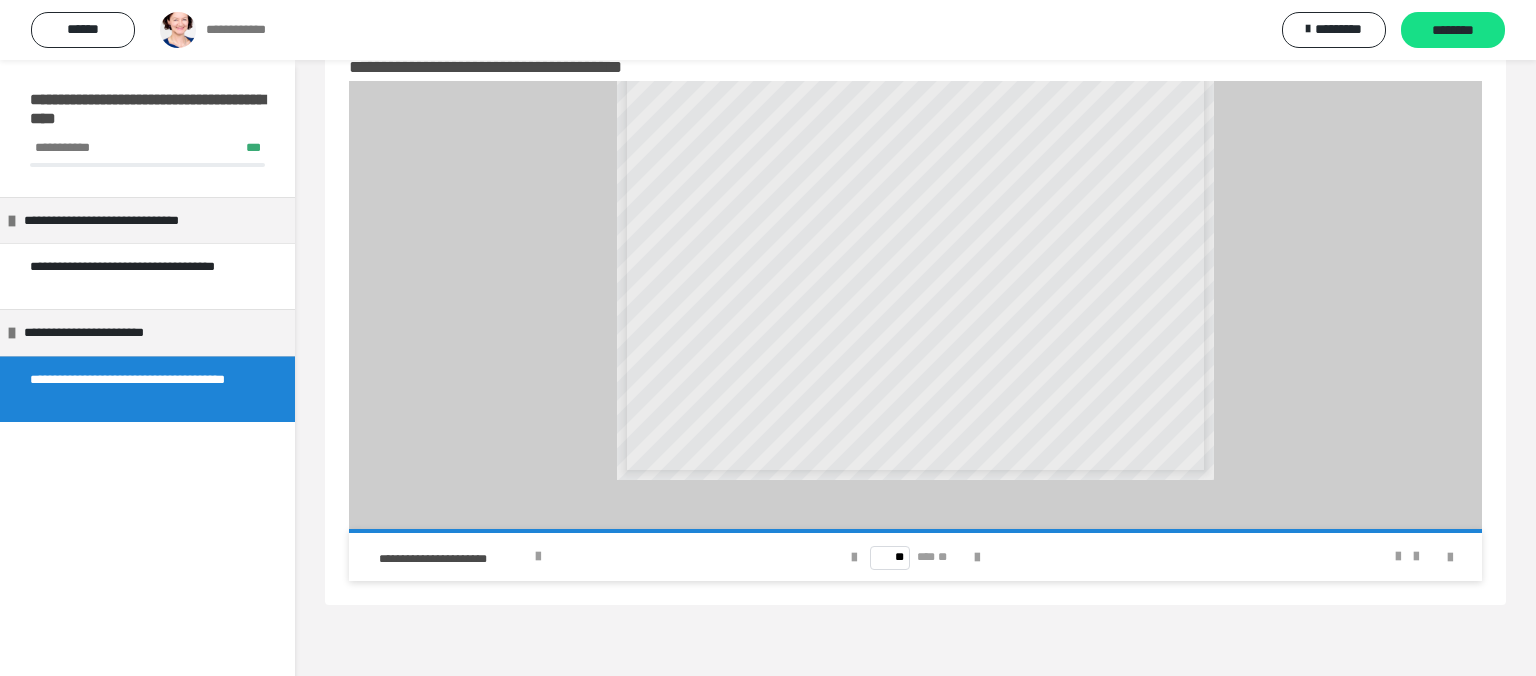 click on "** *** **" at bounding box center [915, 557] 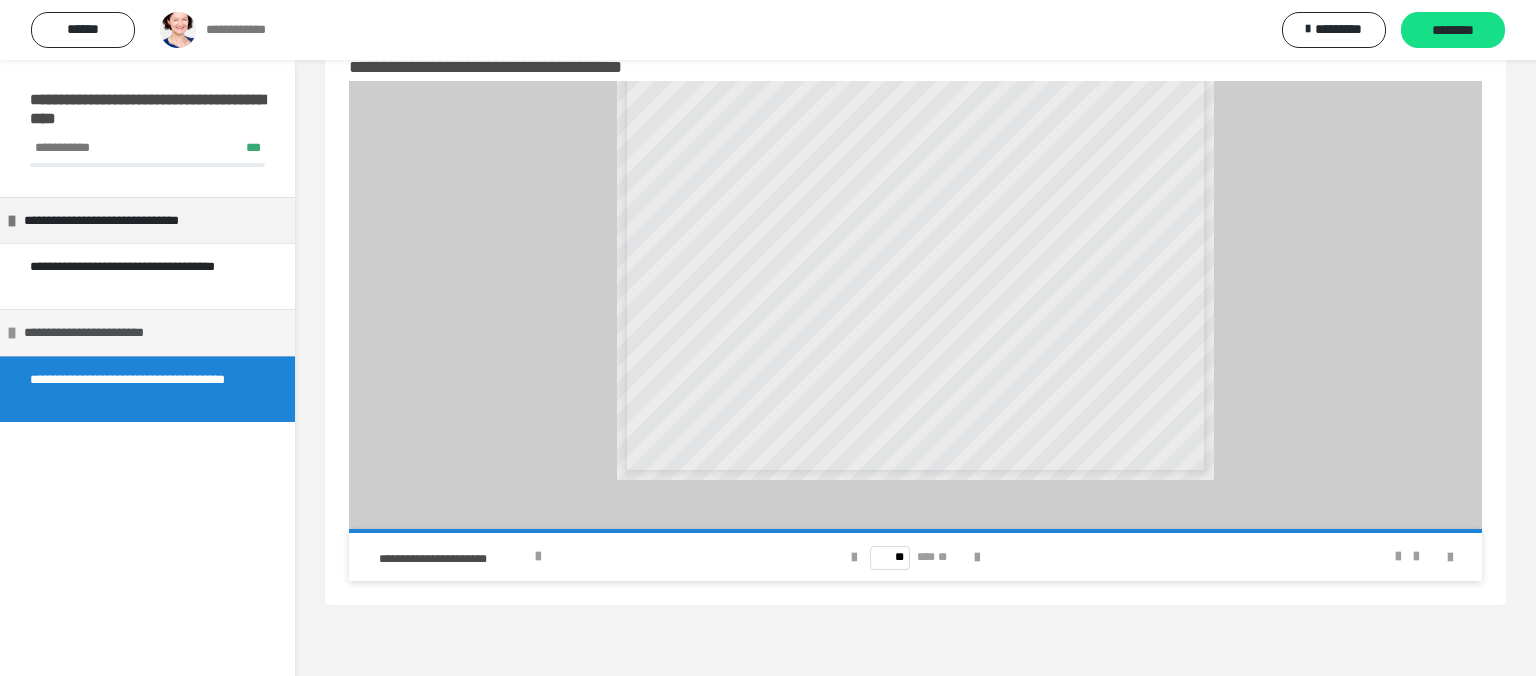 click on "**********" at bounding box center (102, 333) 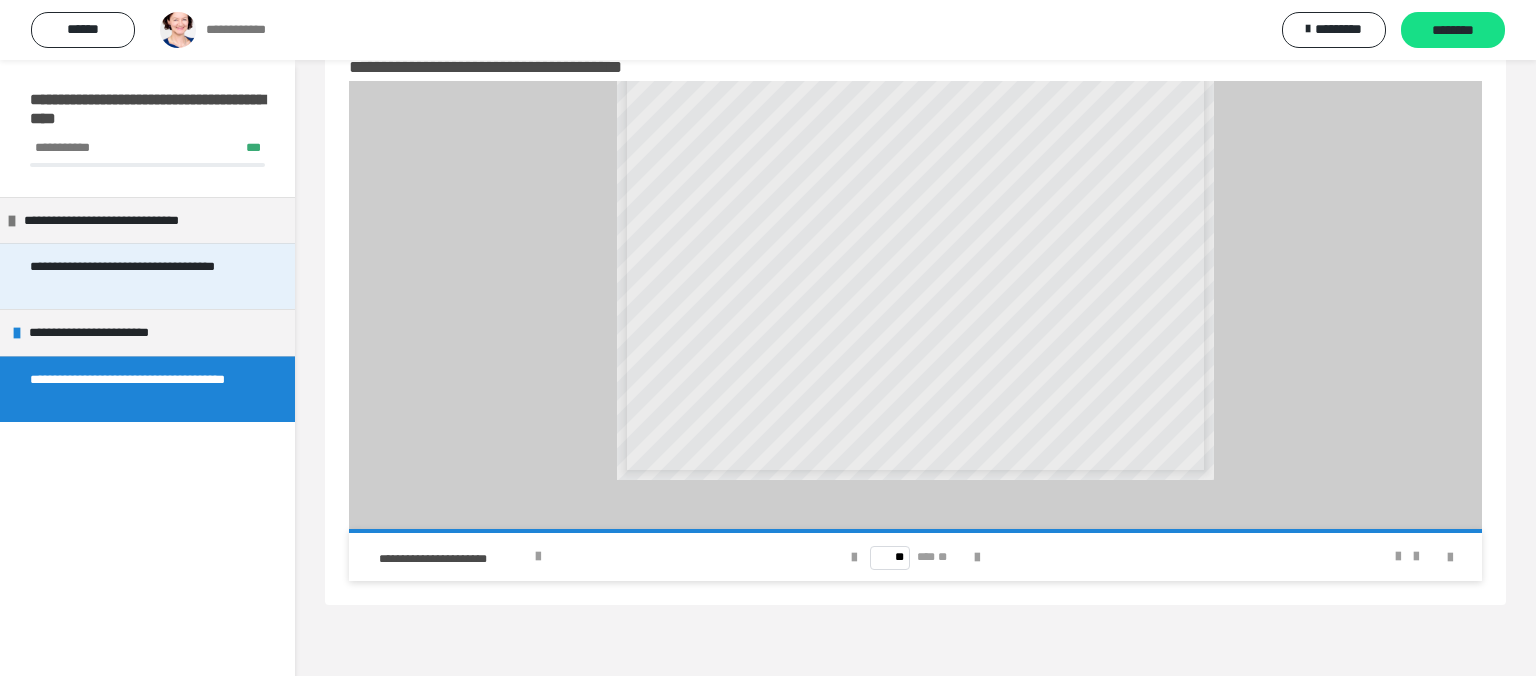 click on "**********" at bounding box center (139, 276) 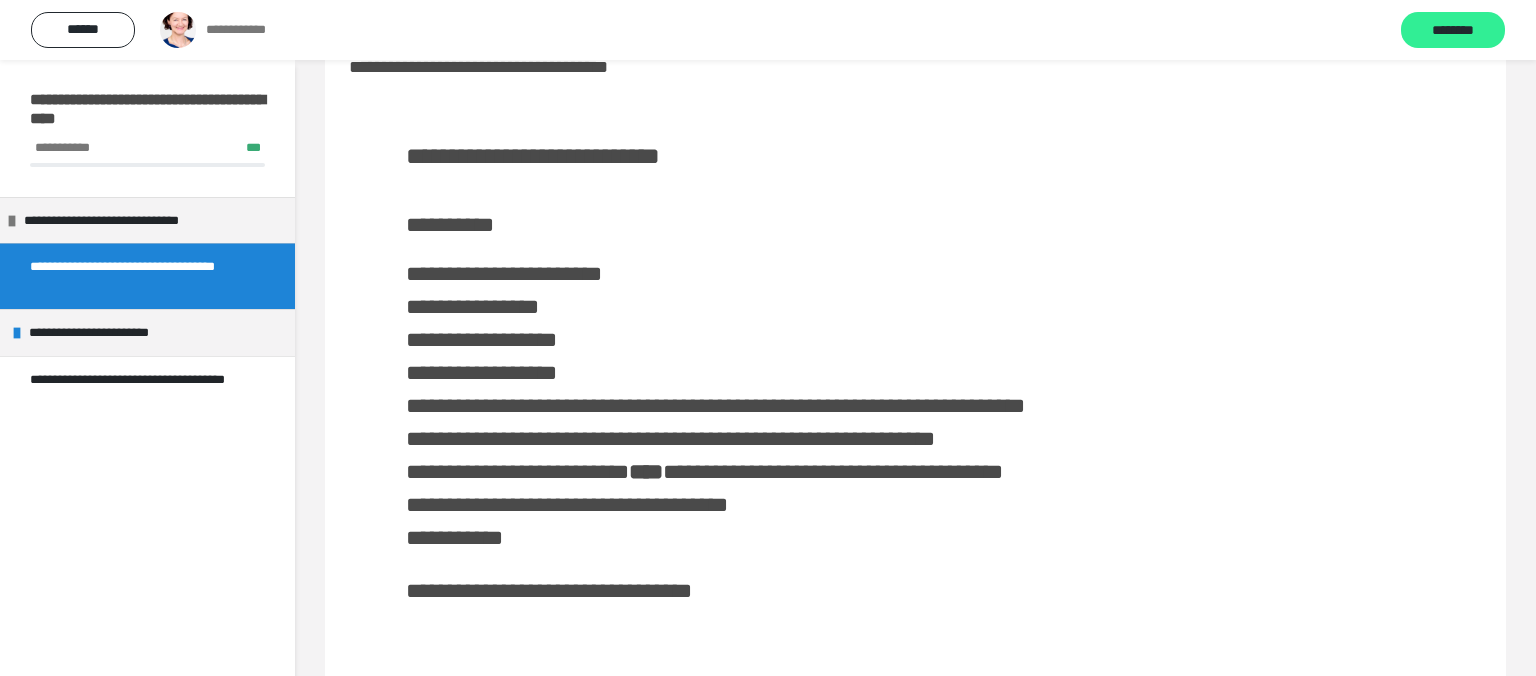 click on "********" at bounding box center (1453, 31) 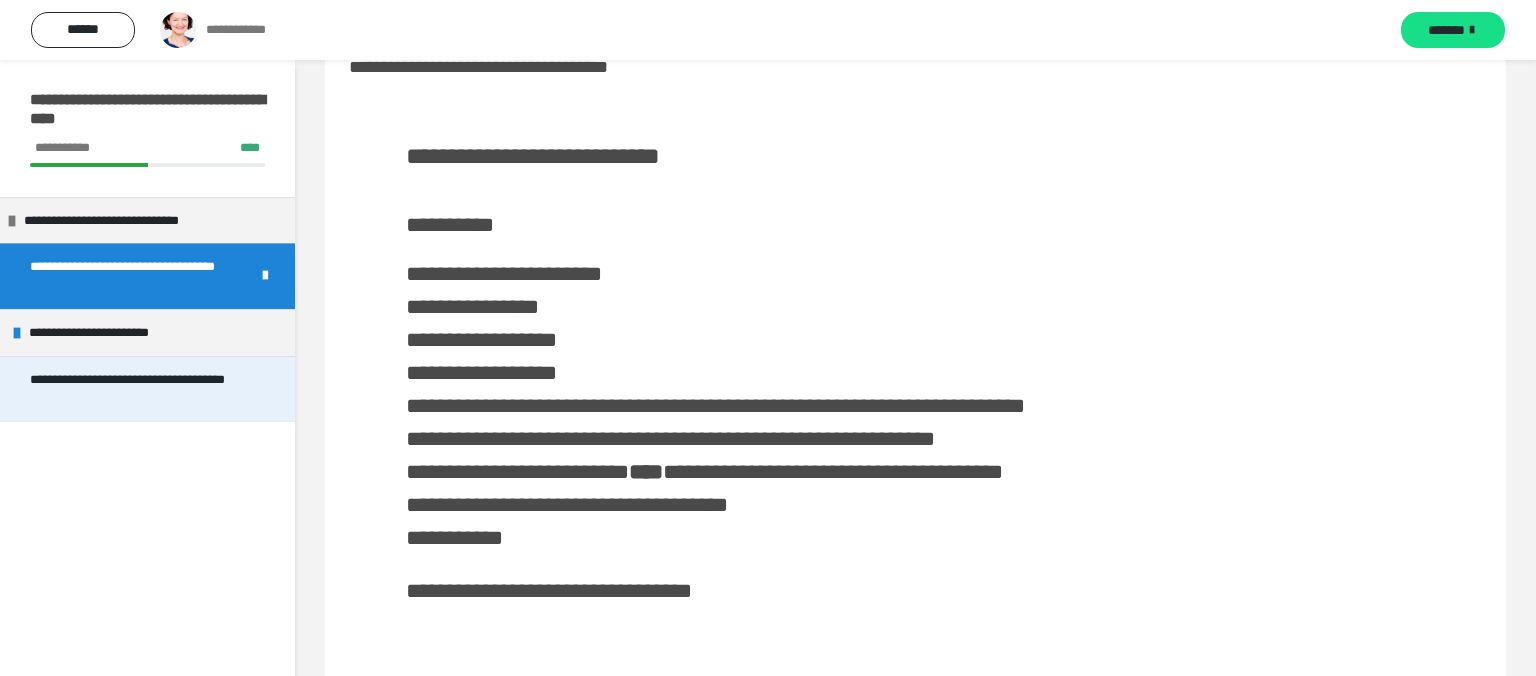 click on "**********" at bounding box center [139, 389] 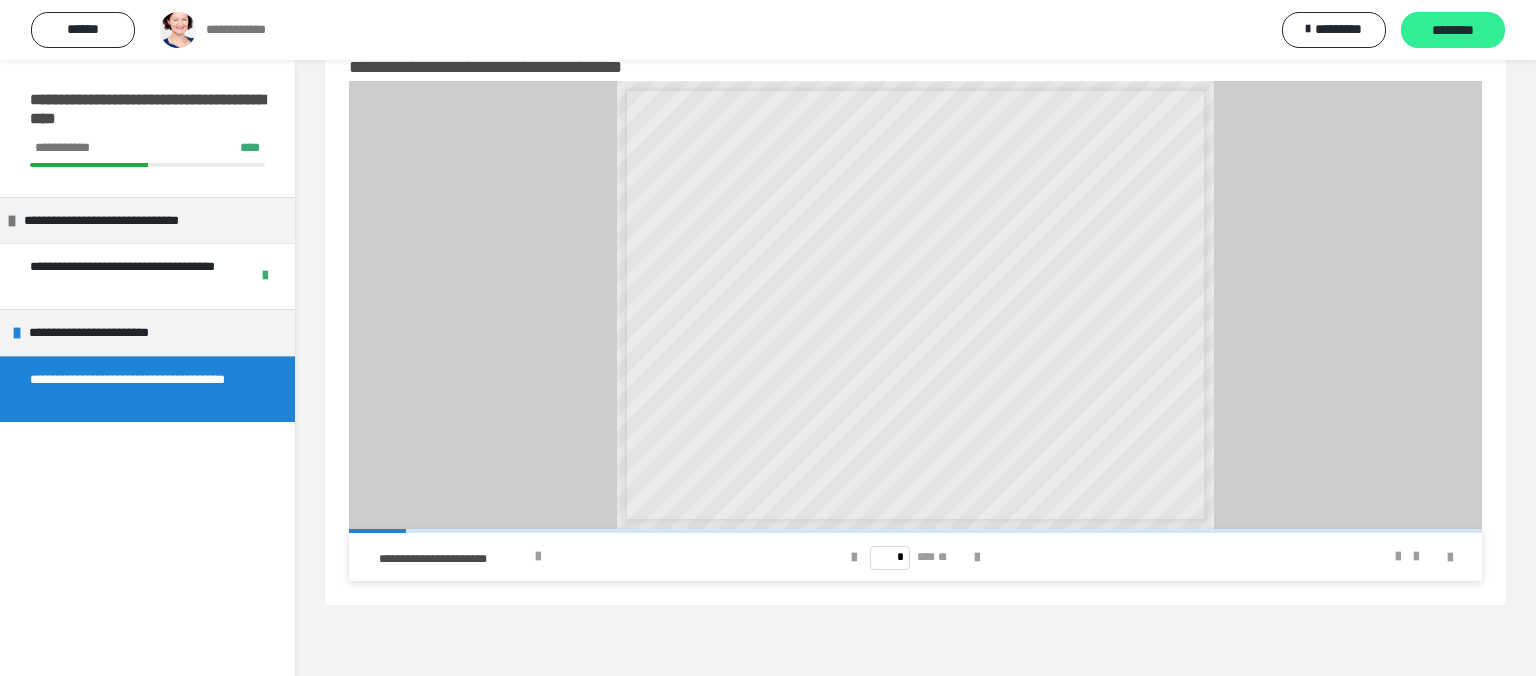 click on "********" at bounding box center [1453, 31] 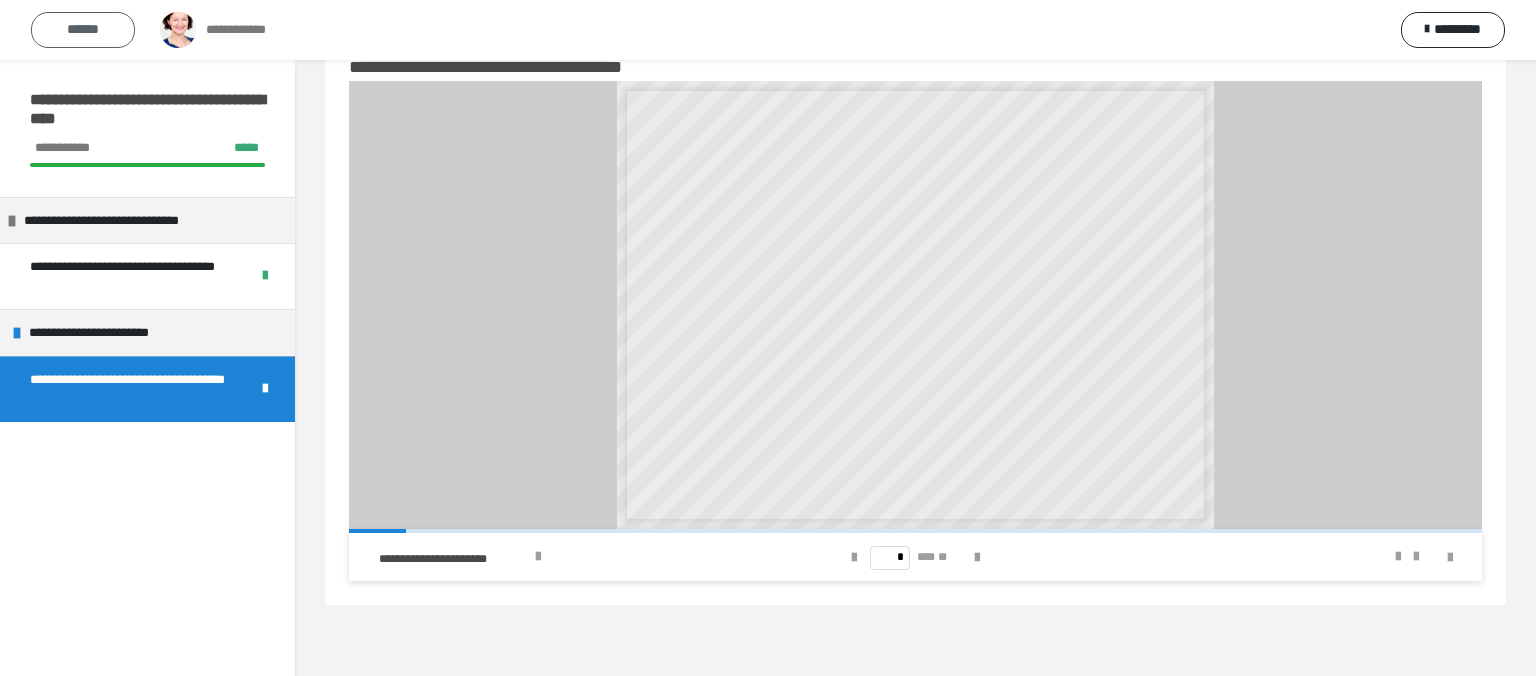 click on "******" at bounding box center [83, 29] 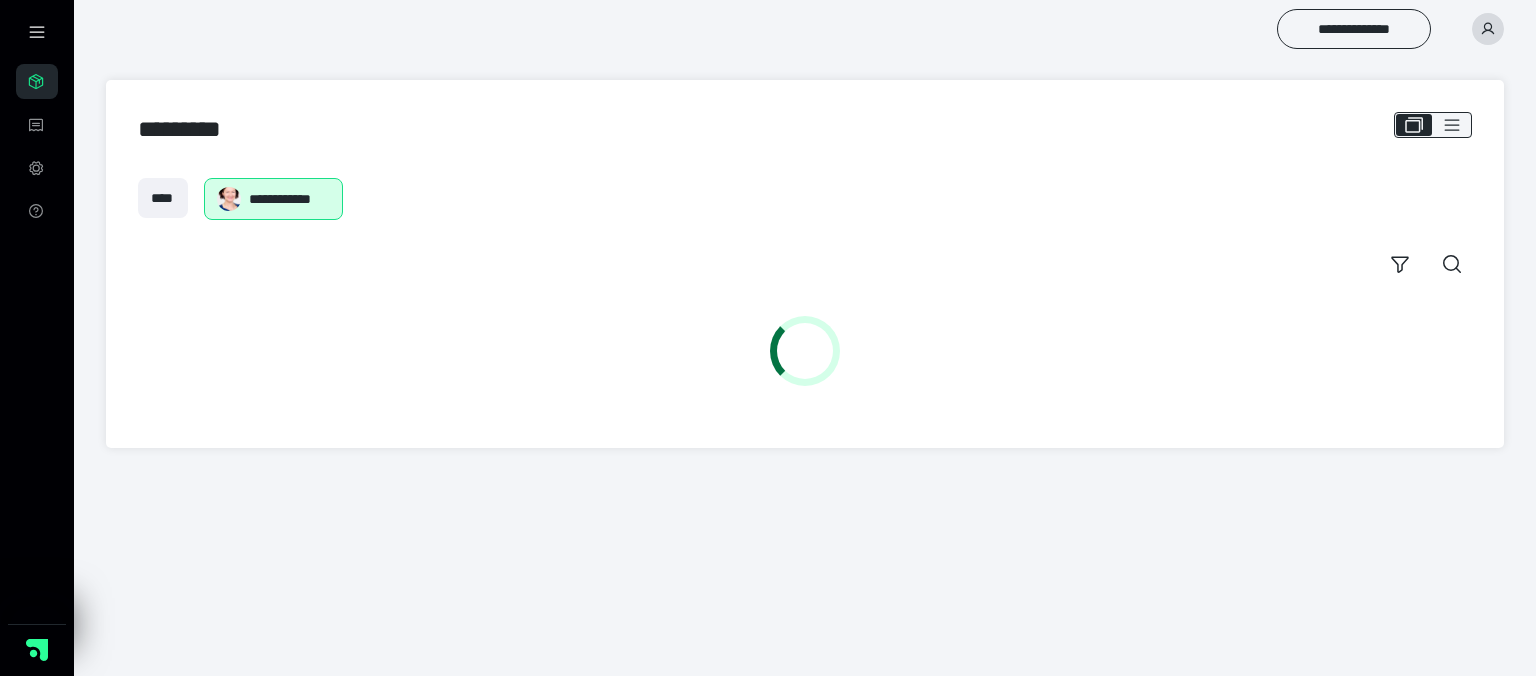 scroll, scrollTop: 0, scrollLeft: 0, axis: both 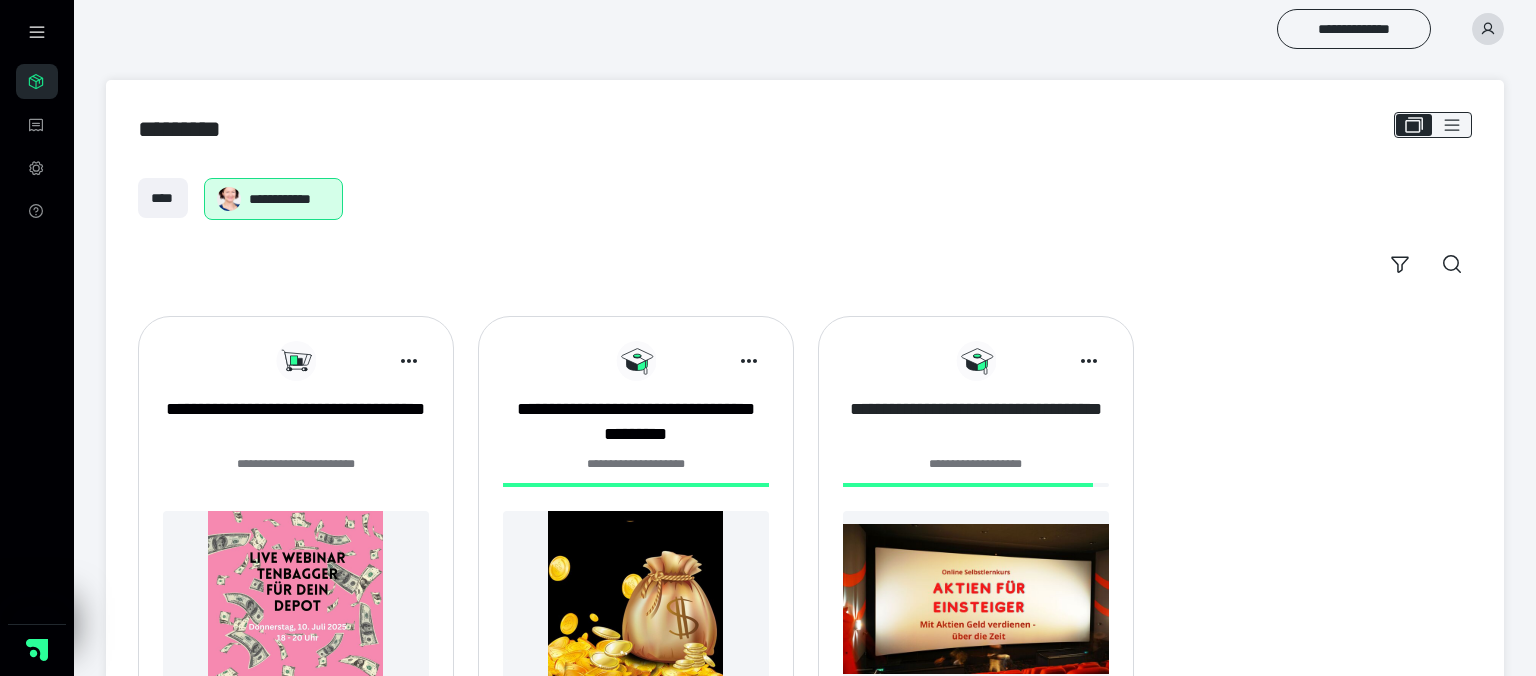 click on "**********" at bounding box center [976, 422] 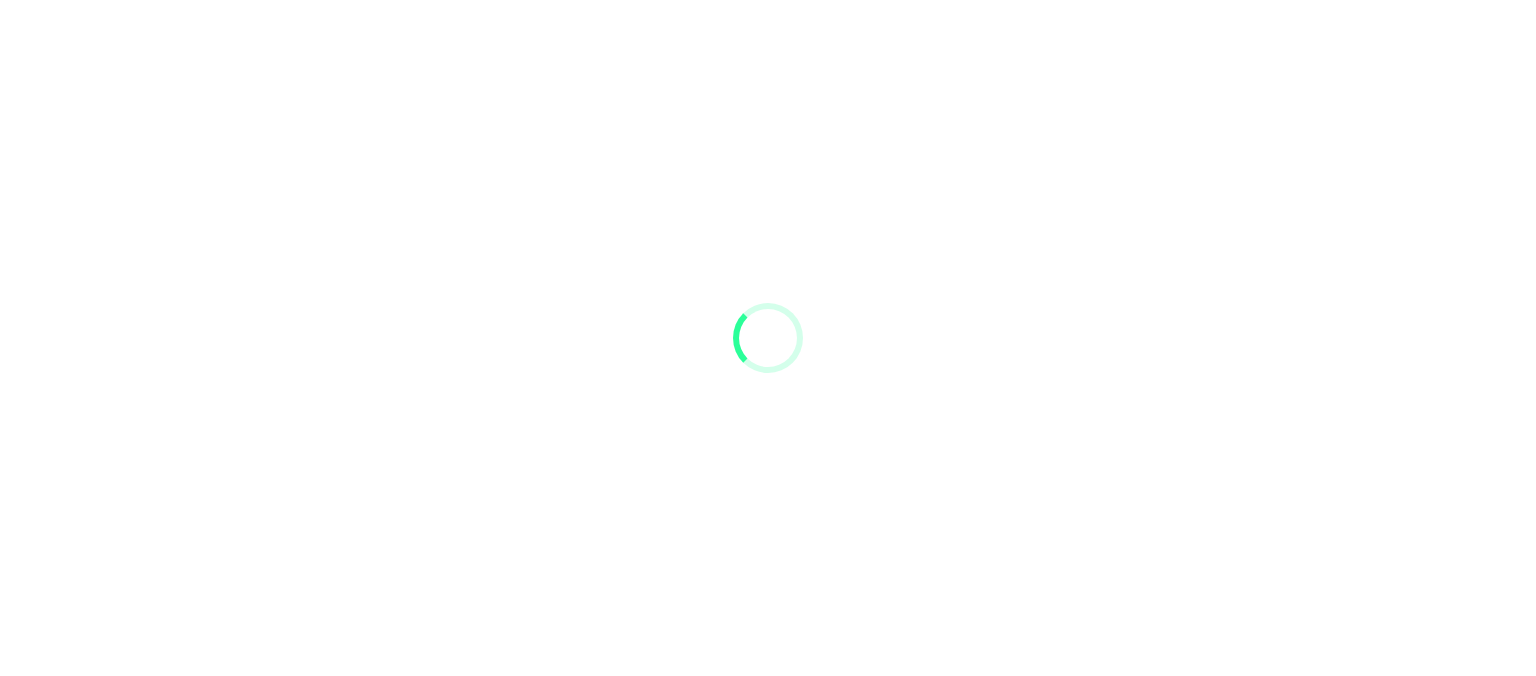 scroll, scrollTop: 0, scrollLeft: 0, axis: both 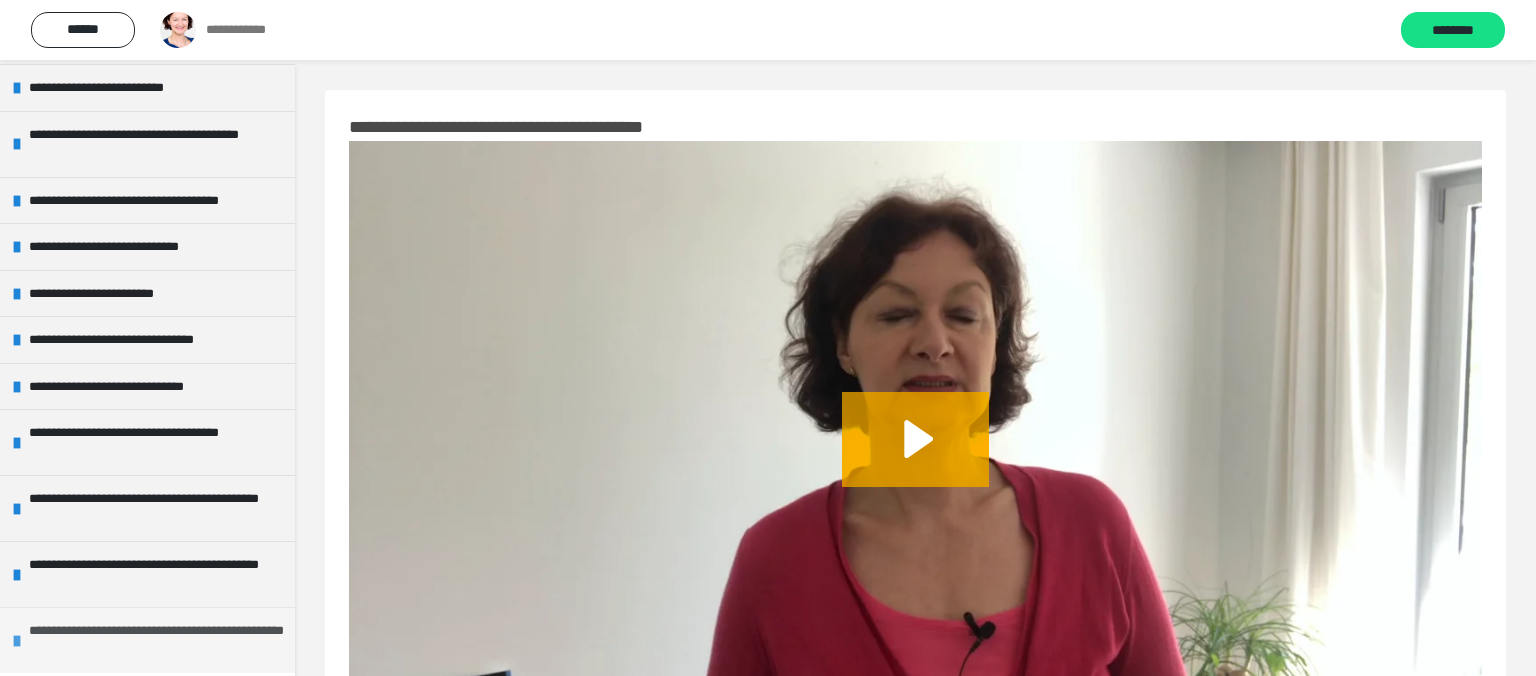 click on "**********" at bounding box center (157, 640) 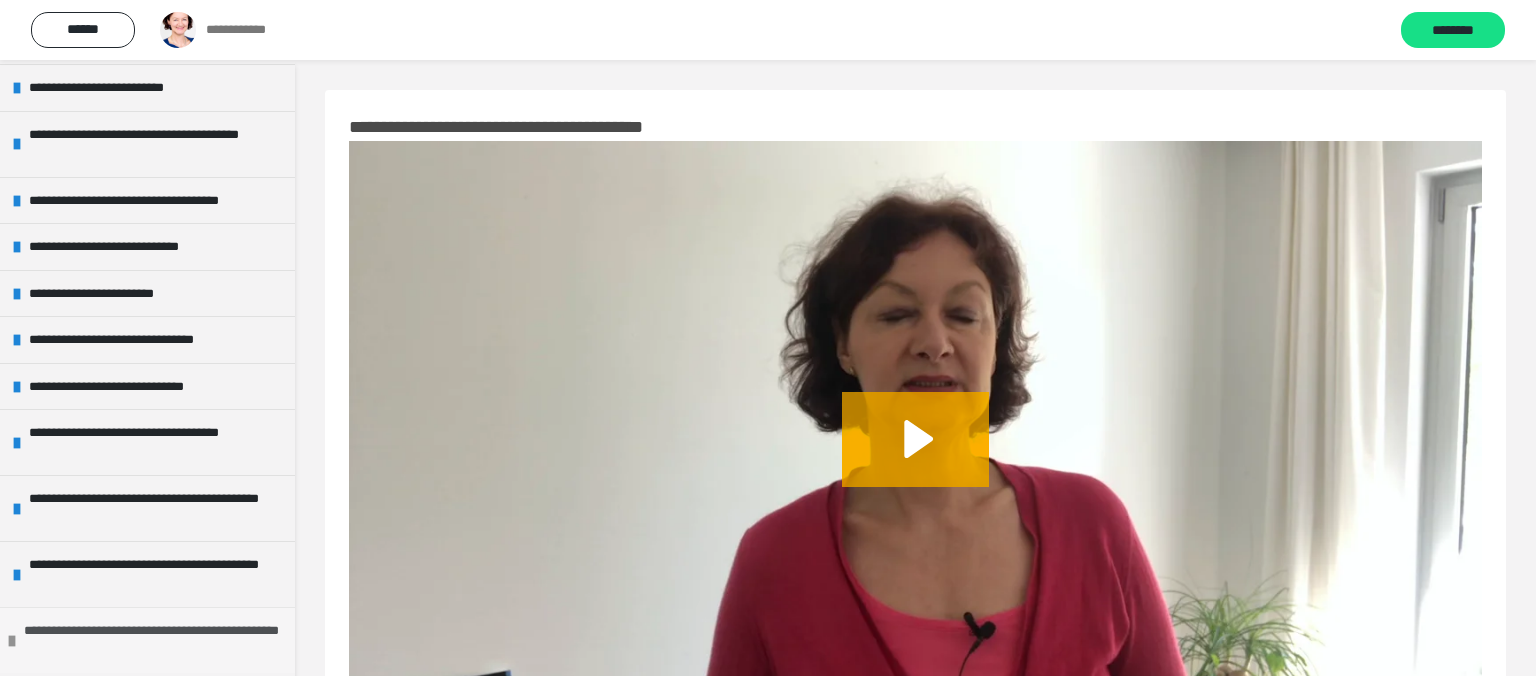click on "**********" at bounding box center [152, 640] 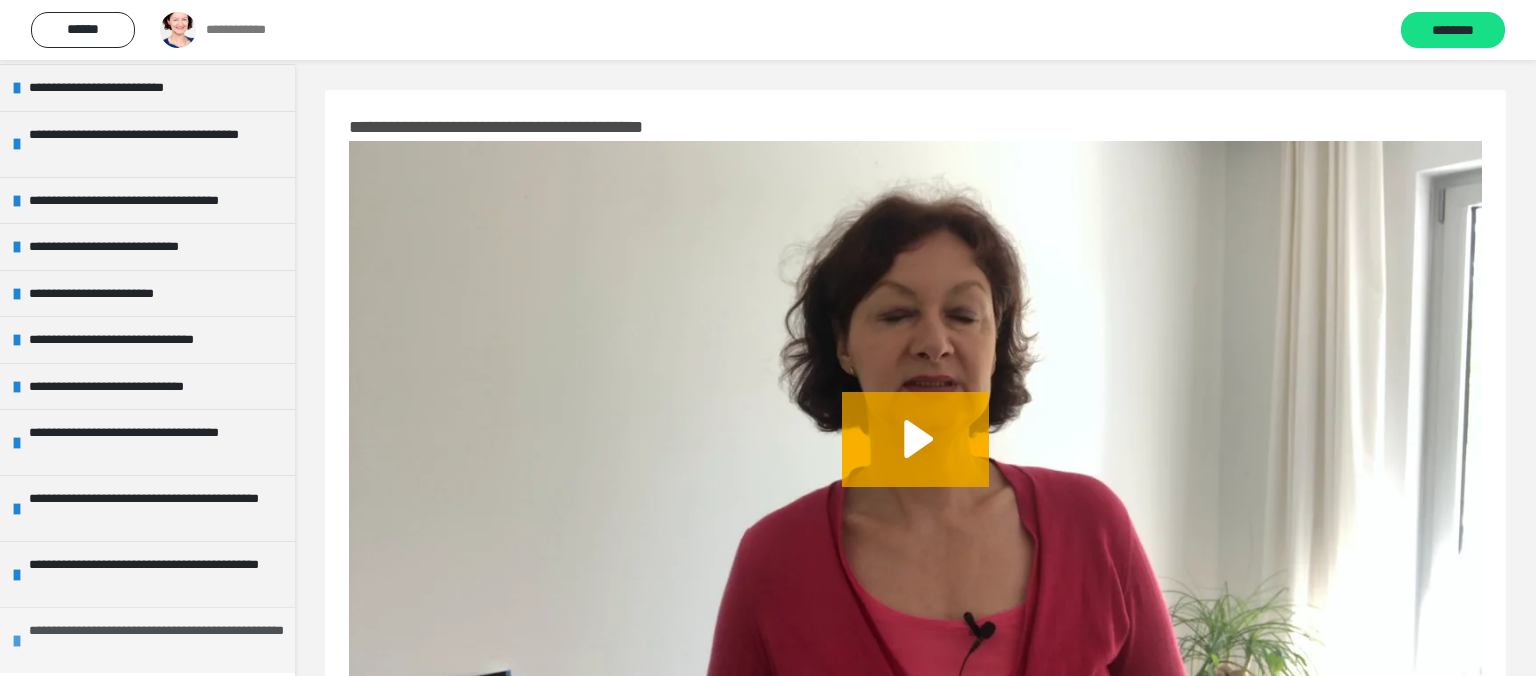 click on "**********" at bounding box center (157, 640) 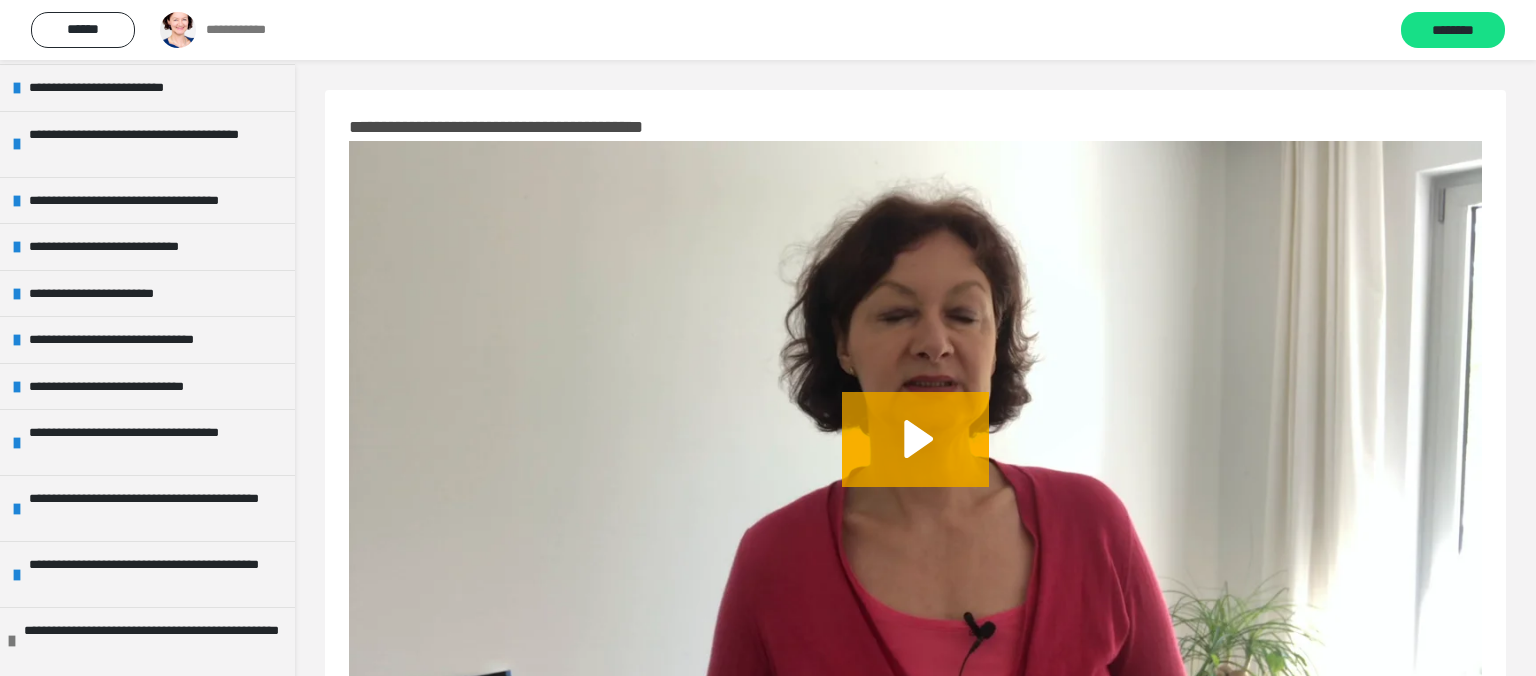 scroll, scrollTop: 531, scrollLeft: 0, axis: vertical 